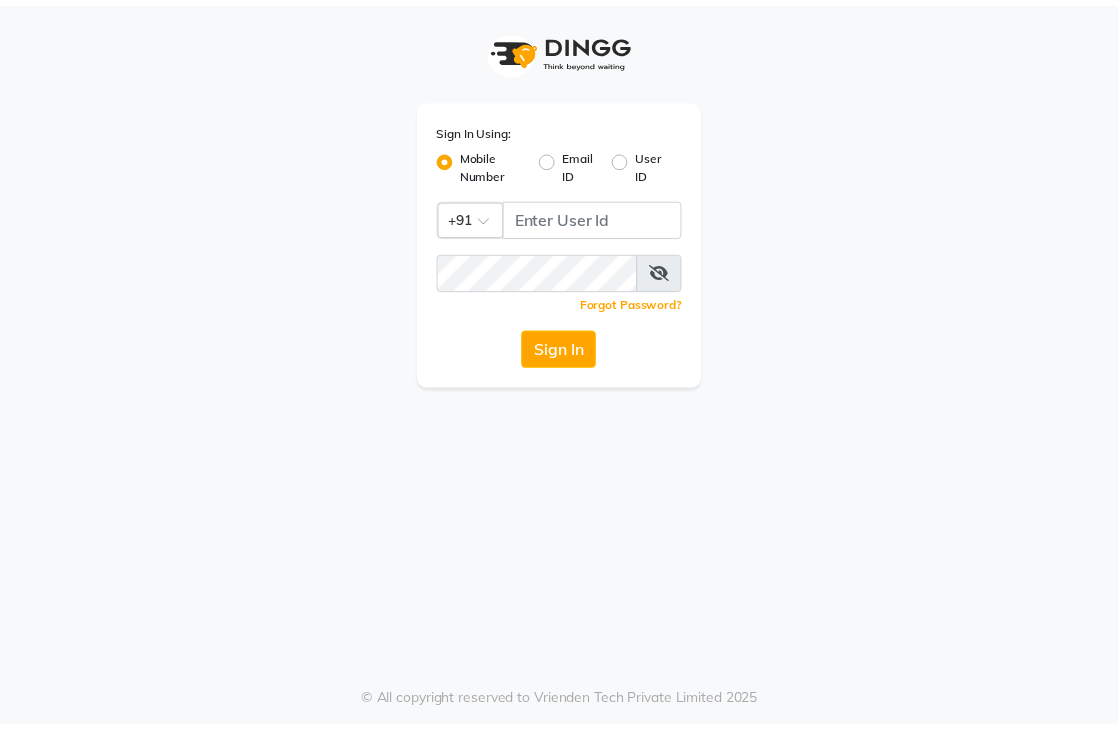 scroll, scrollTop: 0, scrollLeft: 0, axis: both 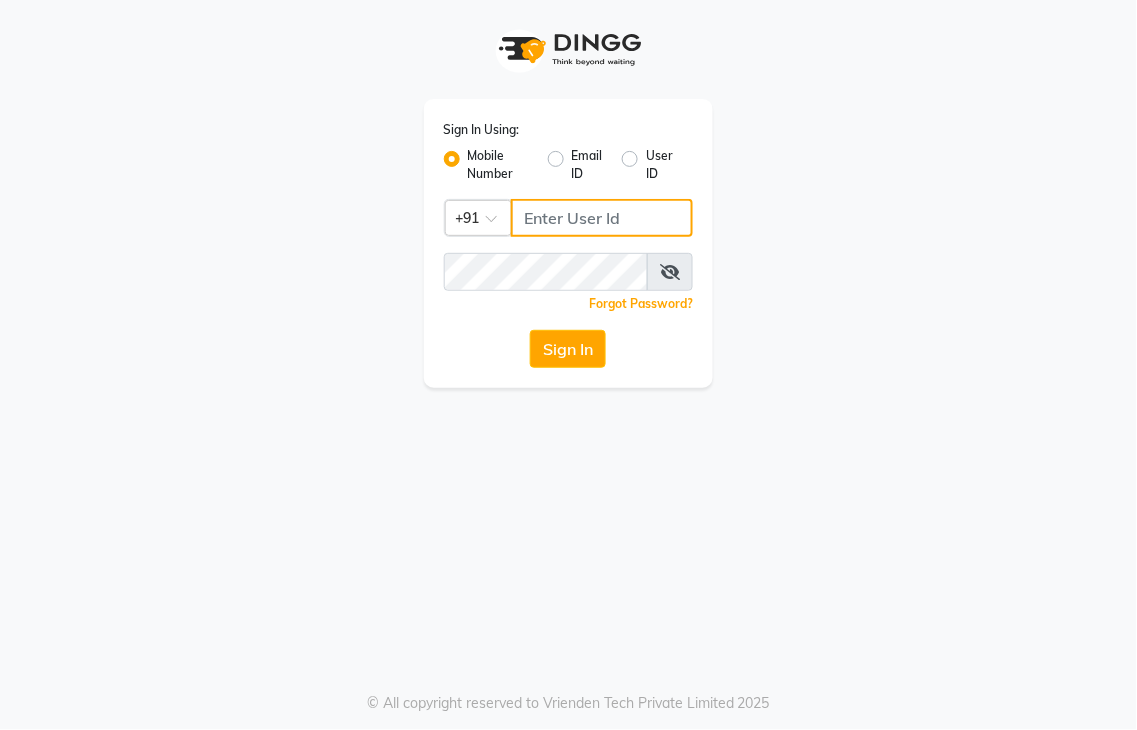 click 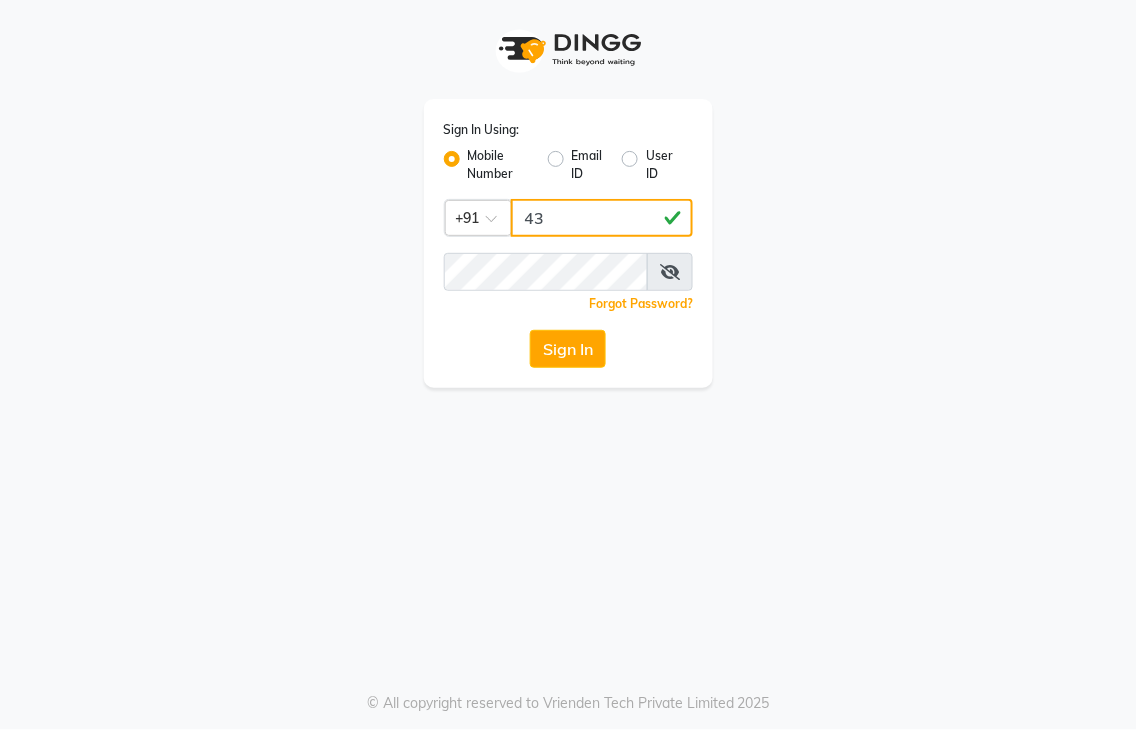 type on "4" 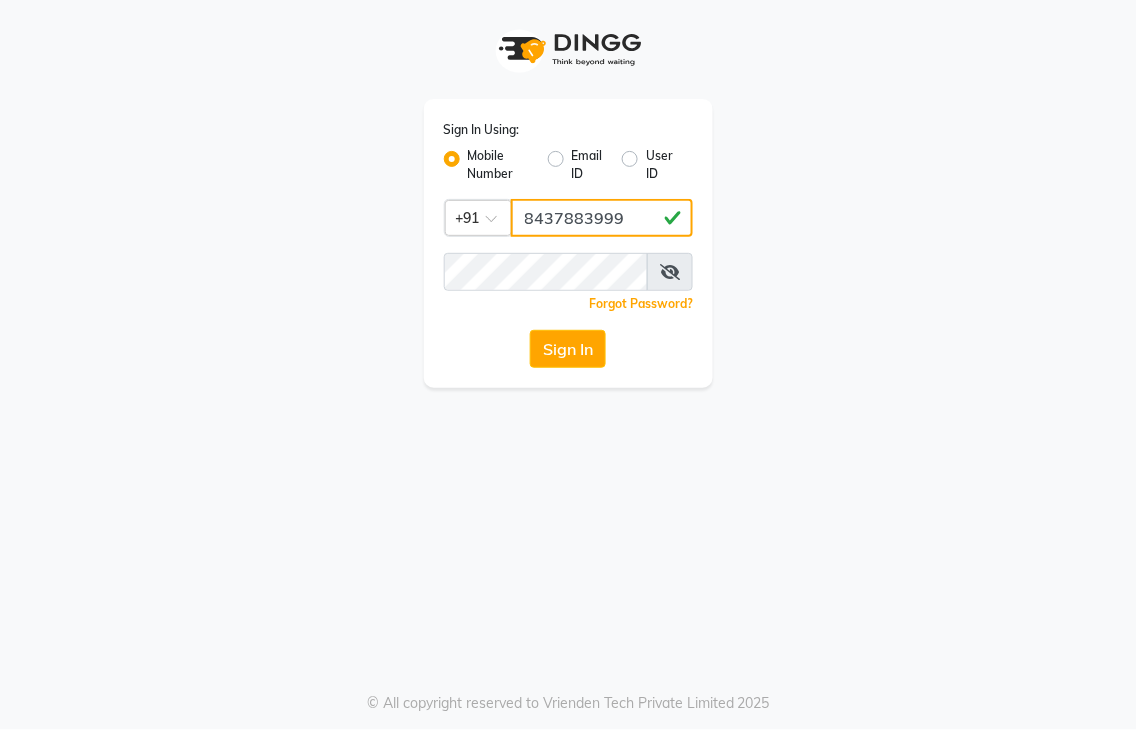 type on "8437883999" 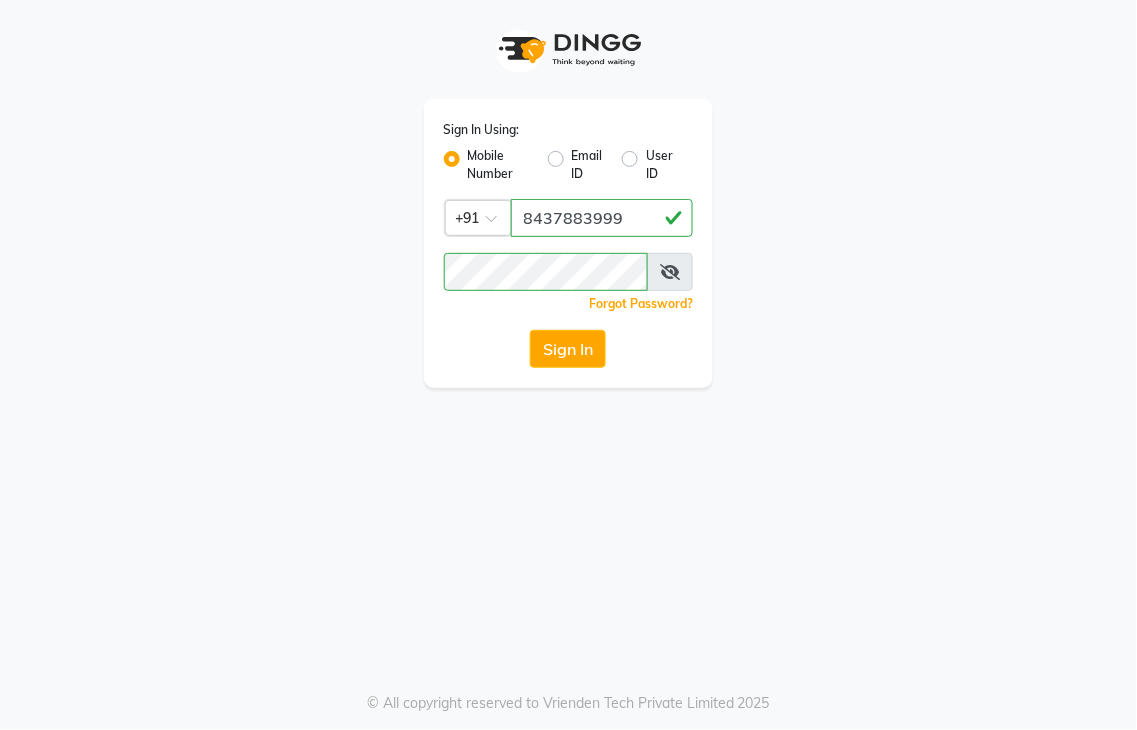 click at bounding box center (670, 272) 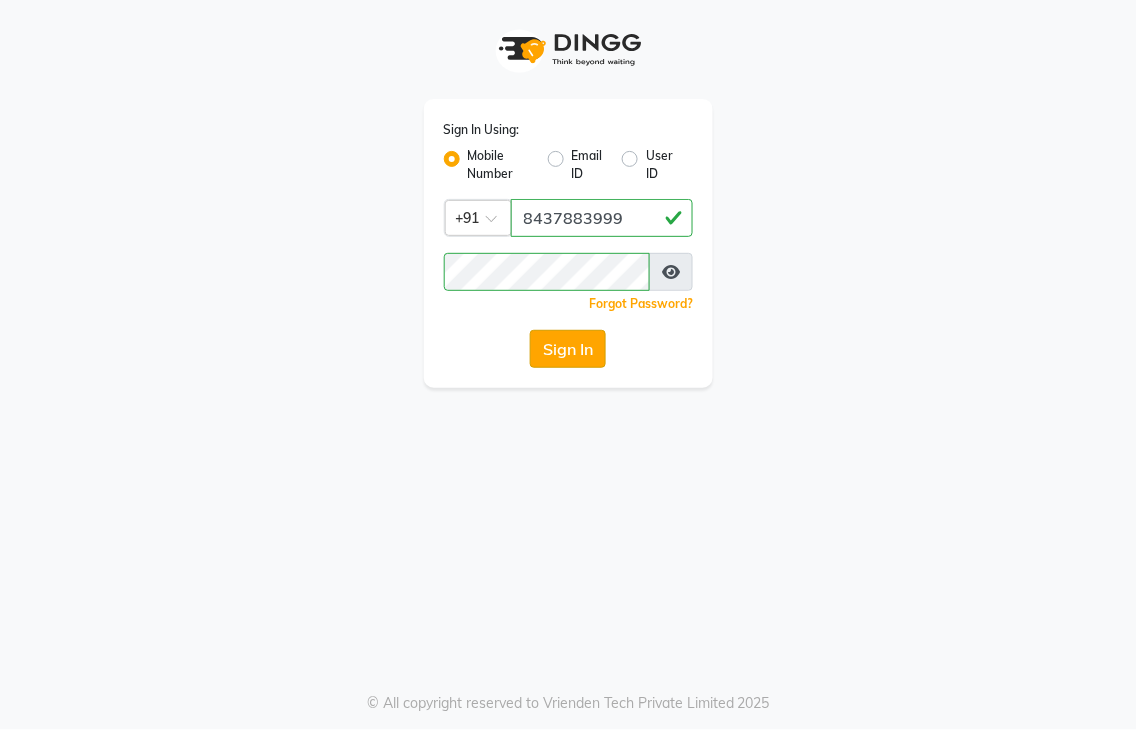 click on "Sign In" 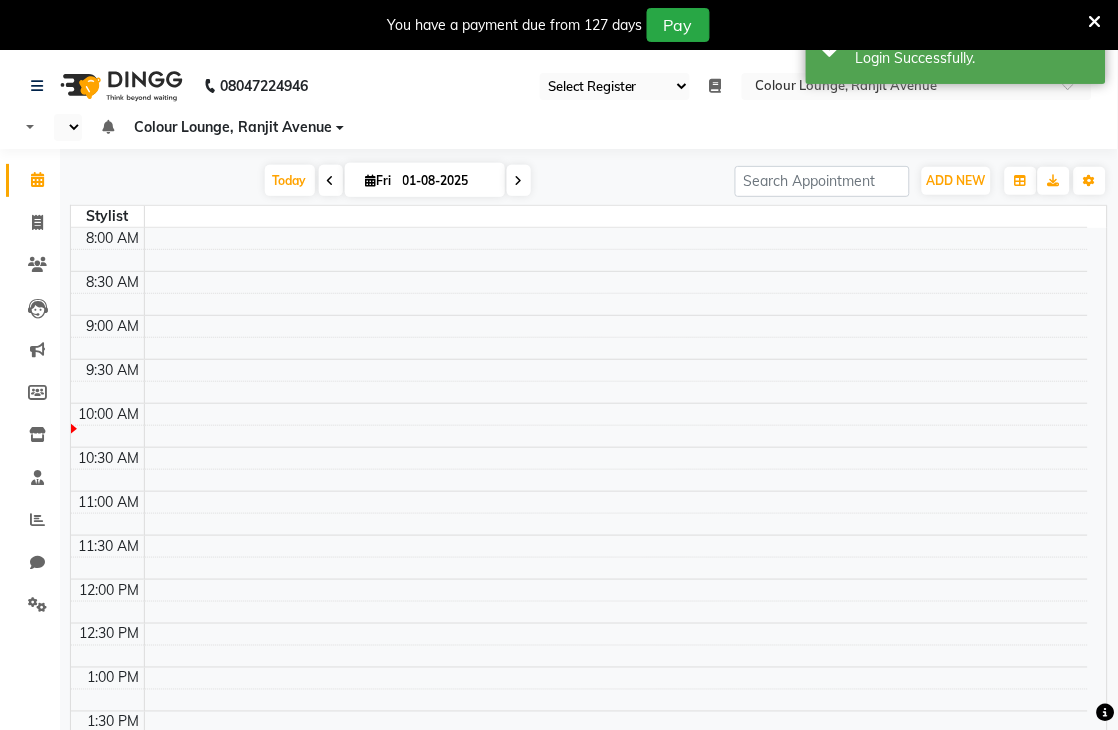 select on "83" 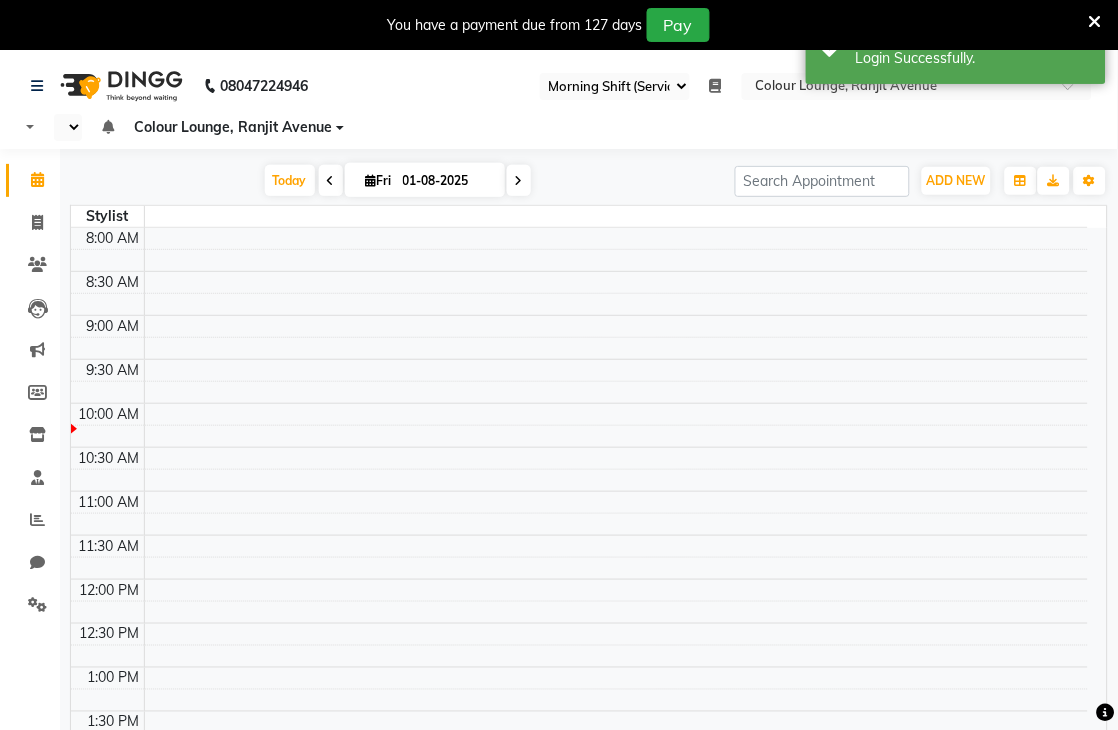select on "en" 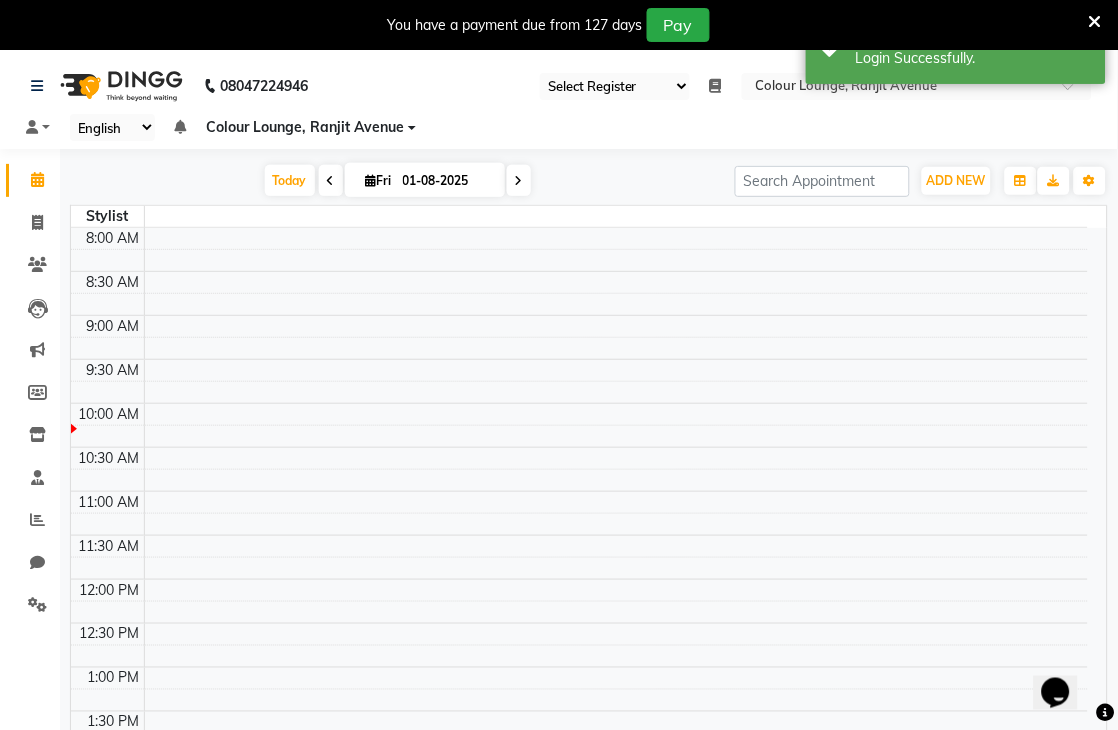 scroll, scrollTop: 0, scrollLeft: 0, axis: both 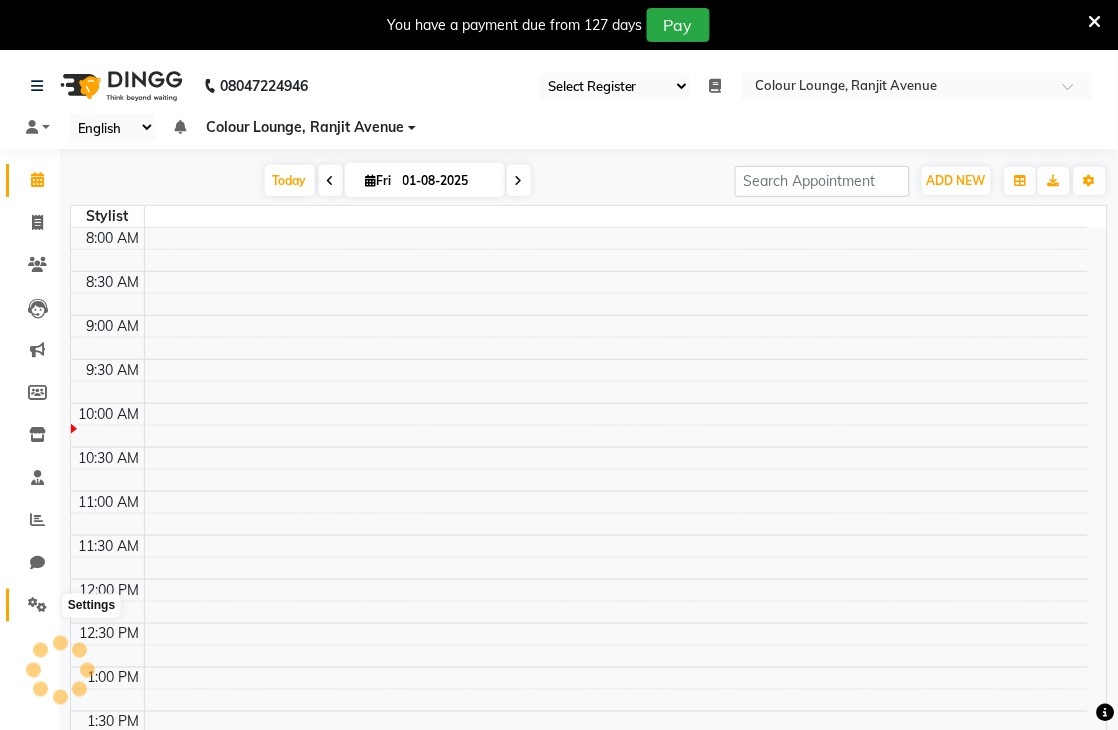 click 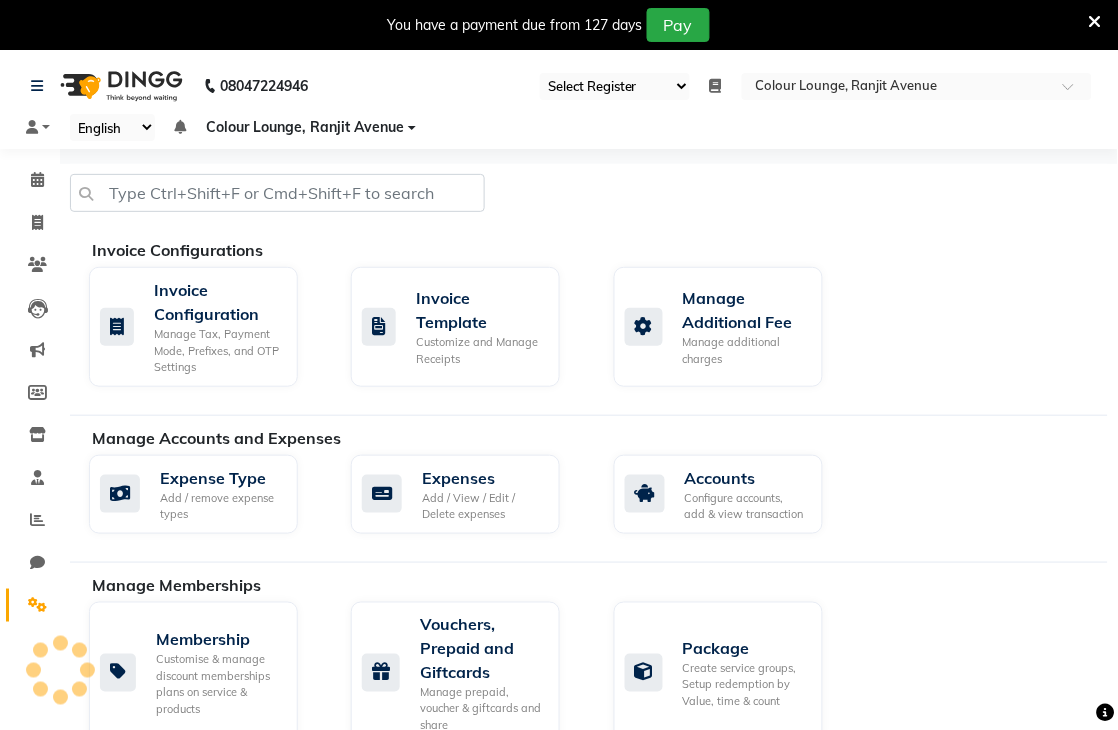 scroll, scrollTop: 222, scrollLeft: 0, axis: vertical 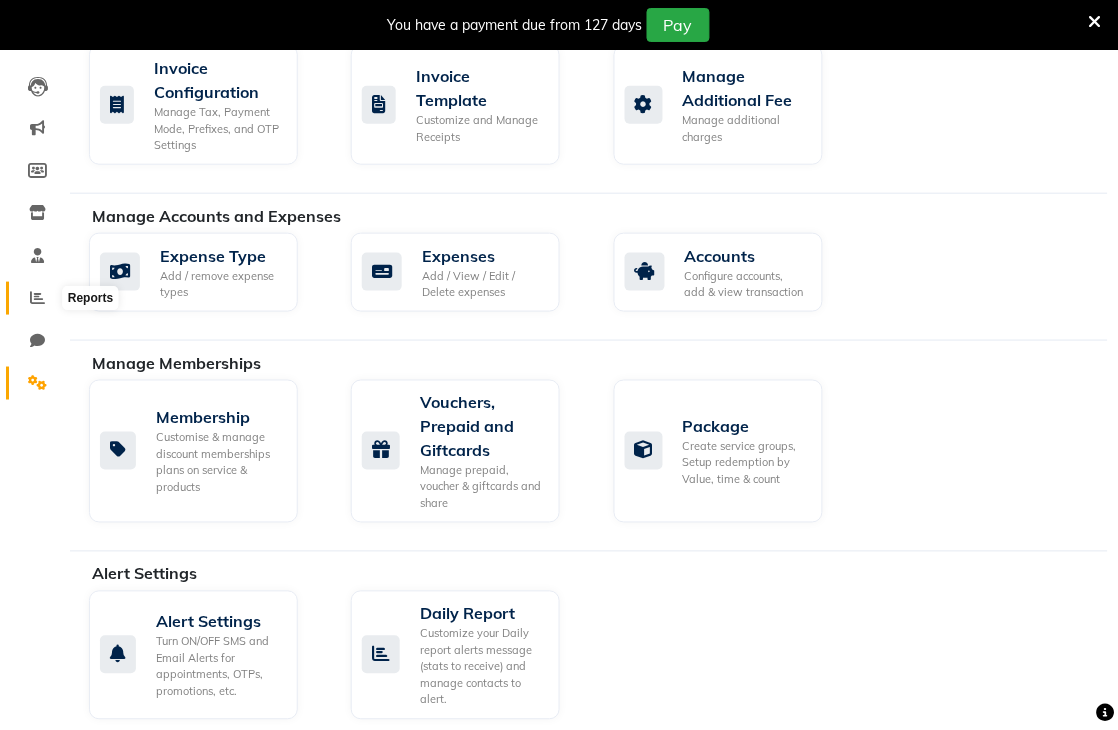 click 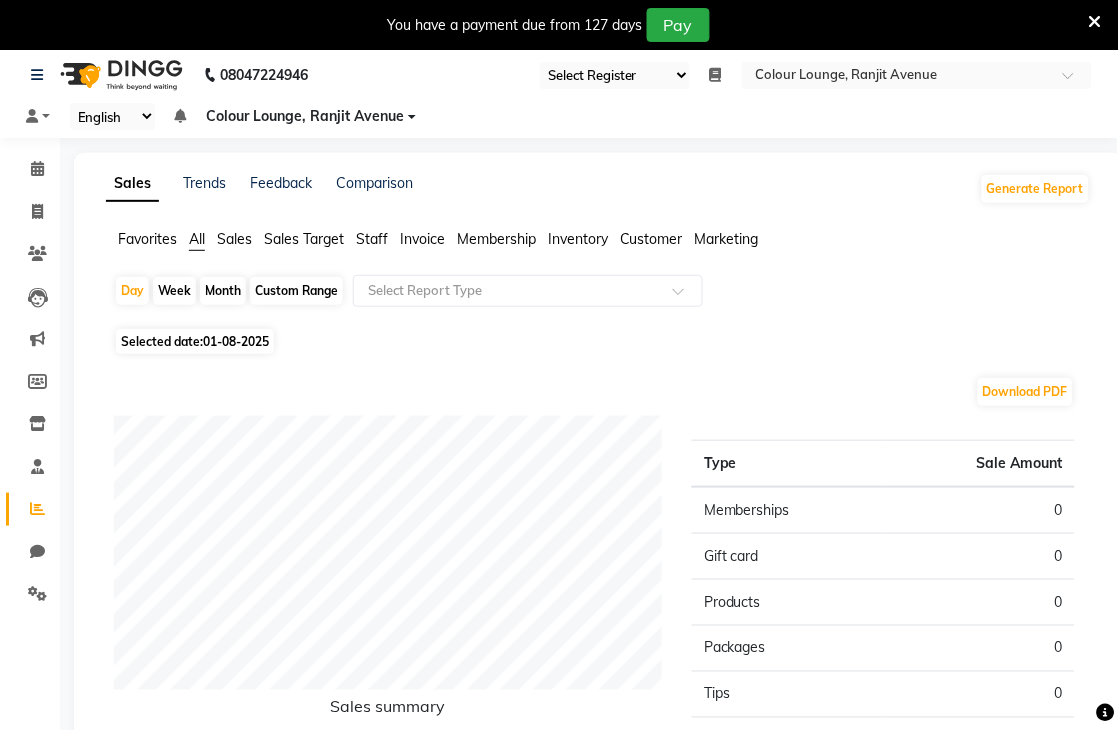 scroll, scrollTop: 0, scrollLeft: 0, axis: both 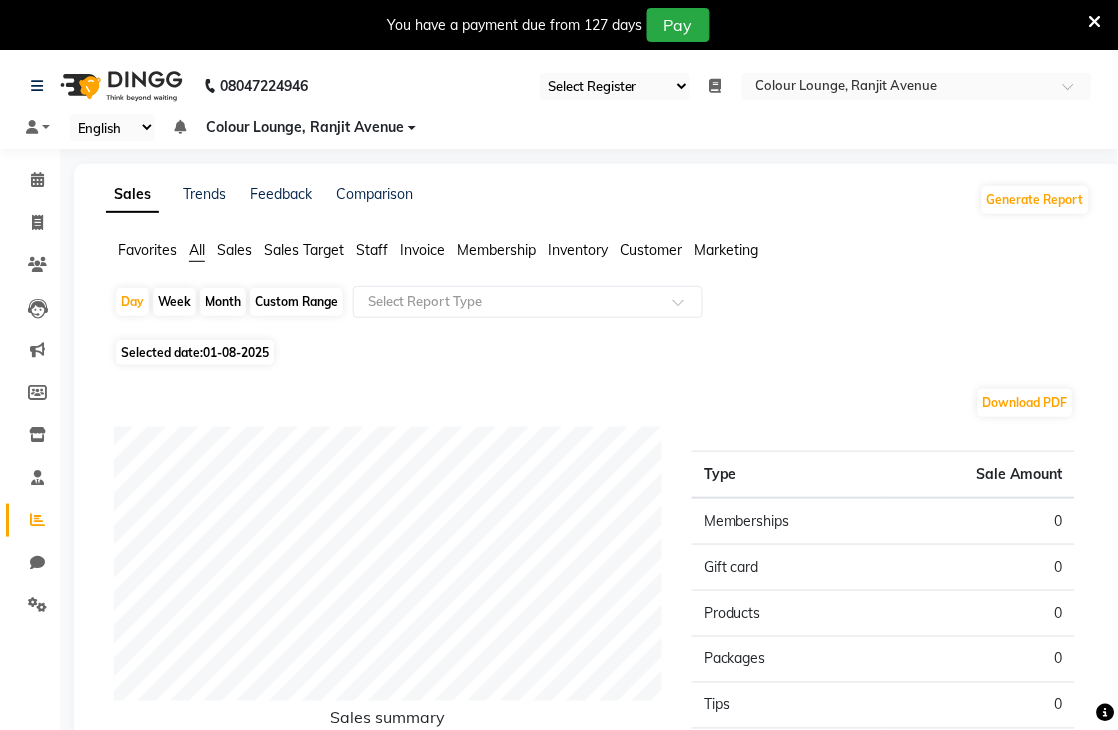 click on "Staff" 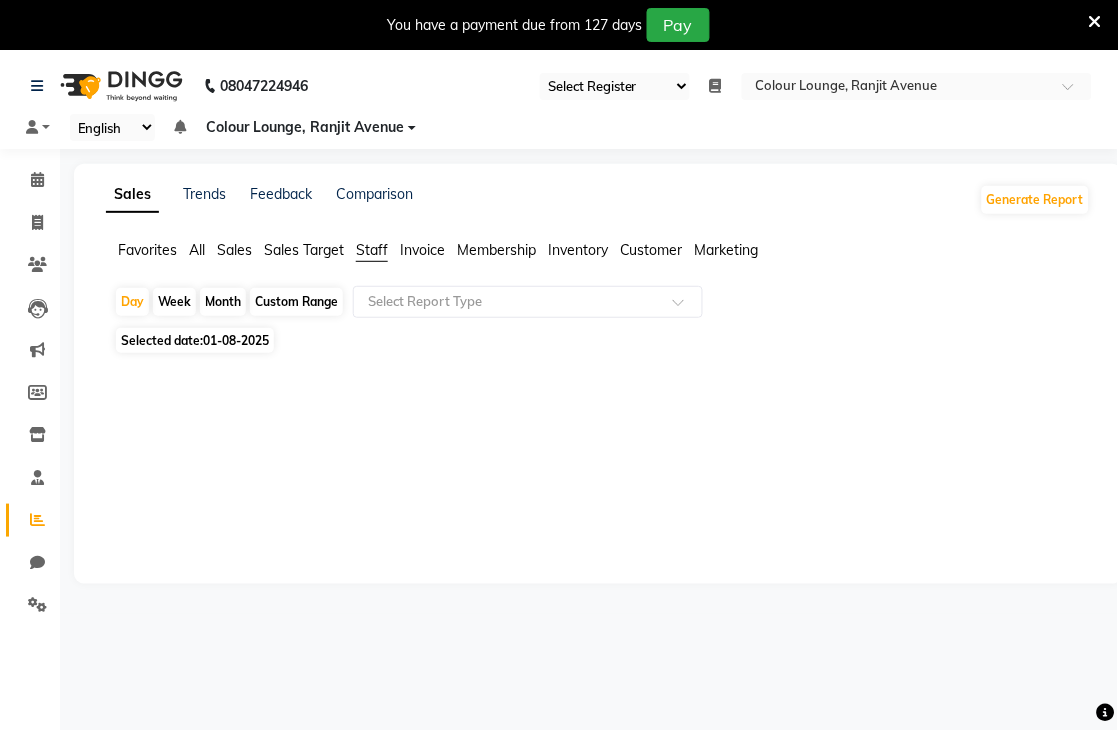 click on "Custom Range" 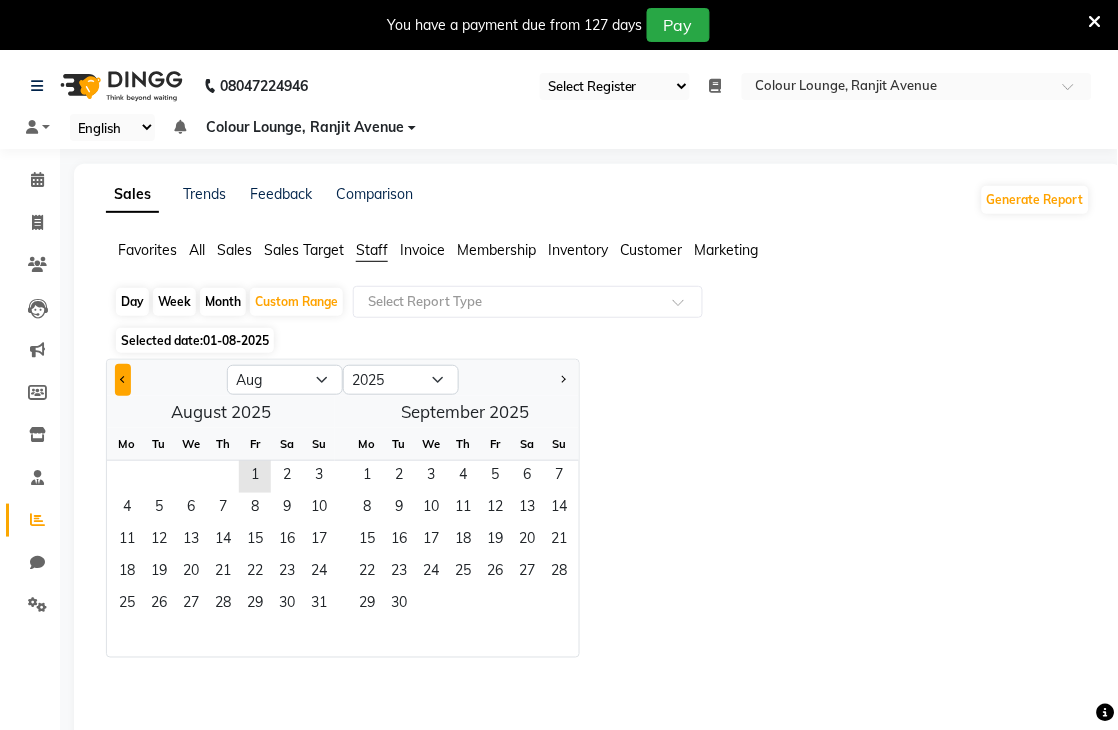 click 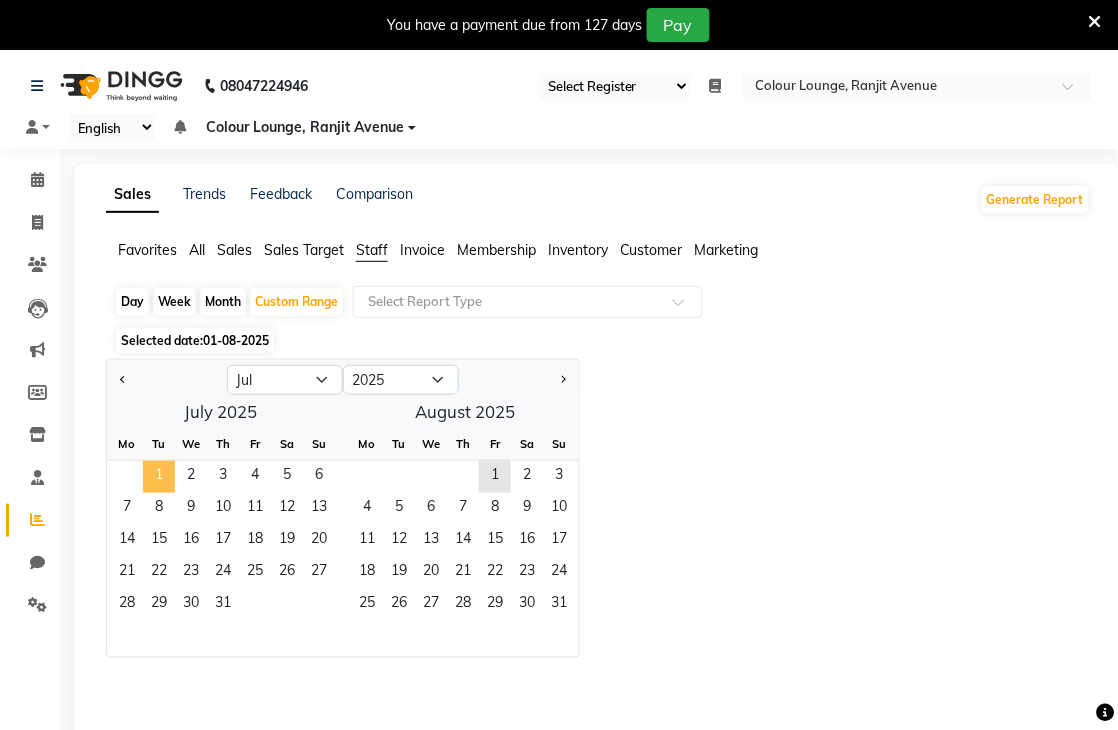 click on "1" 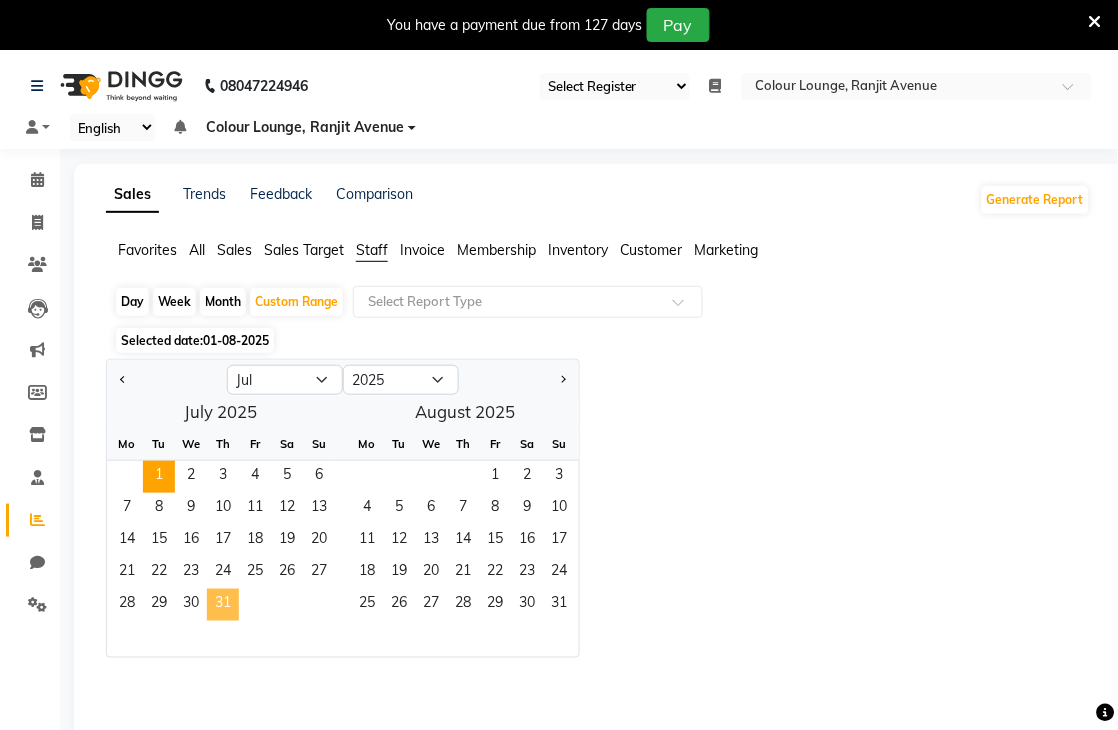 click on "31" 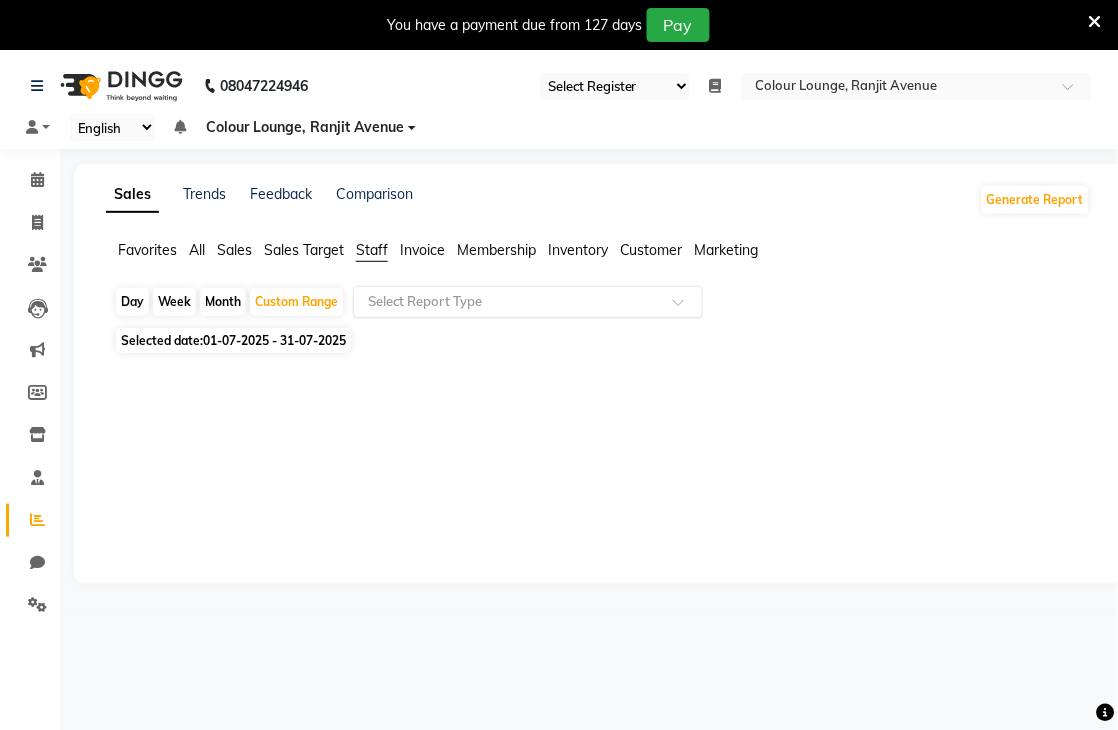 click 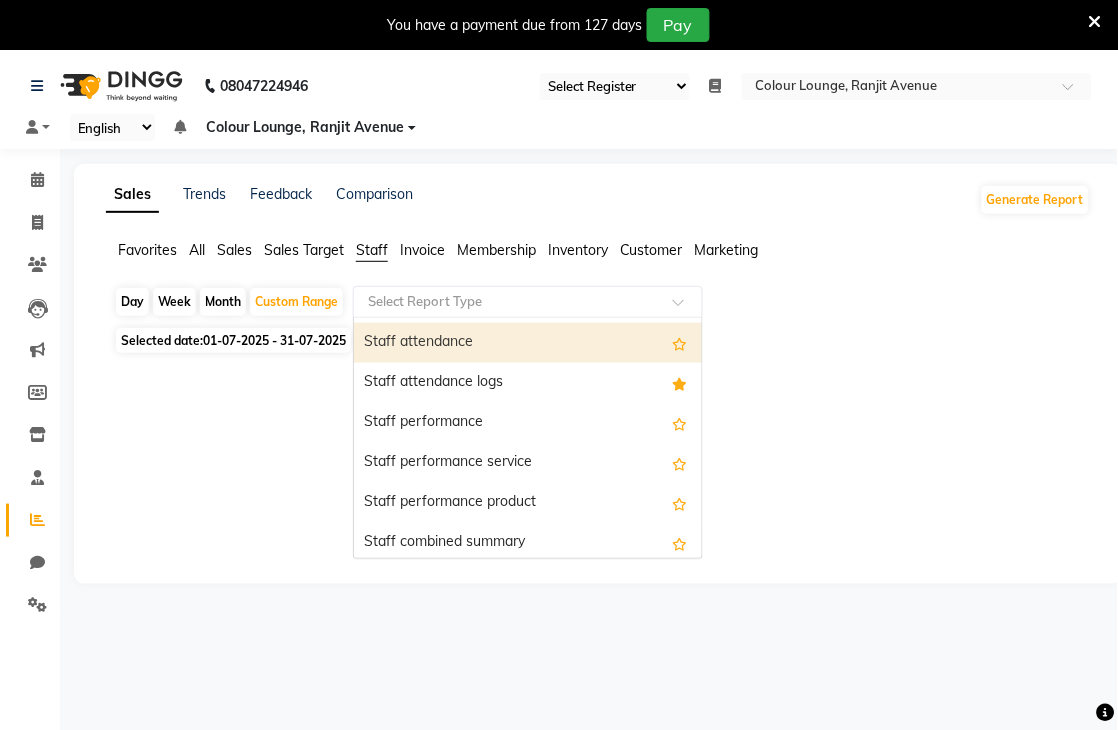 scroll, scrollTop: 160, scrollLeft: 0, axis: vertical 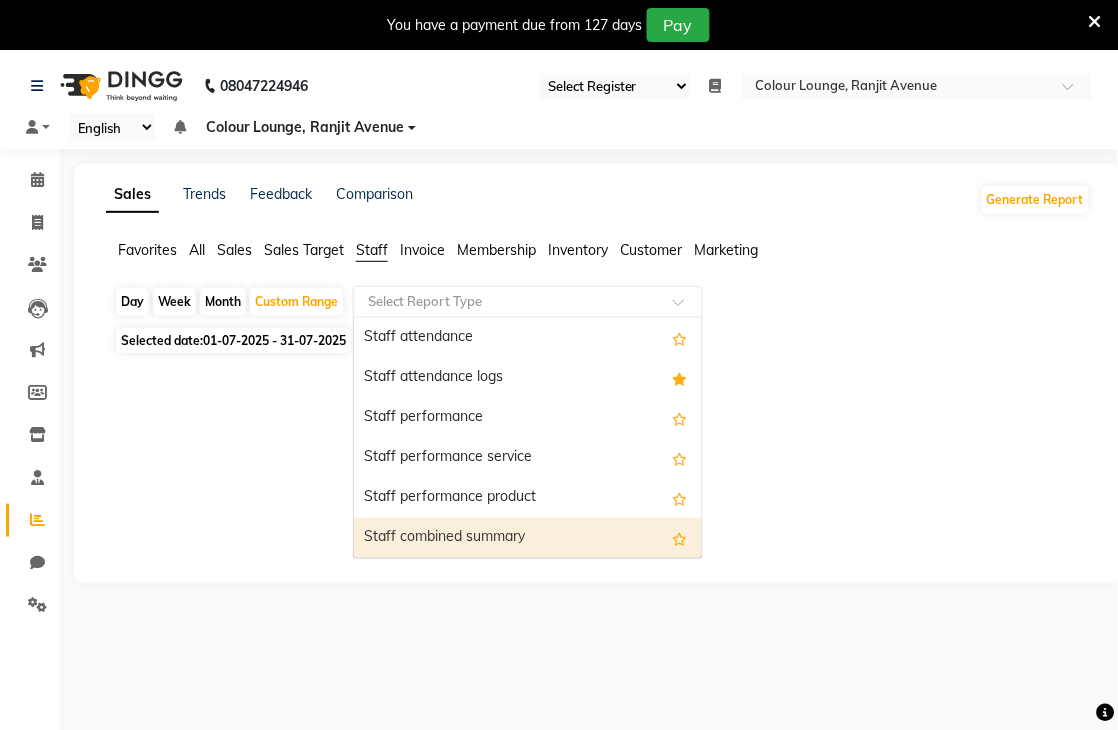 click on "Staff combined summary" at bounding box center (528, 538) 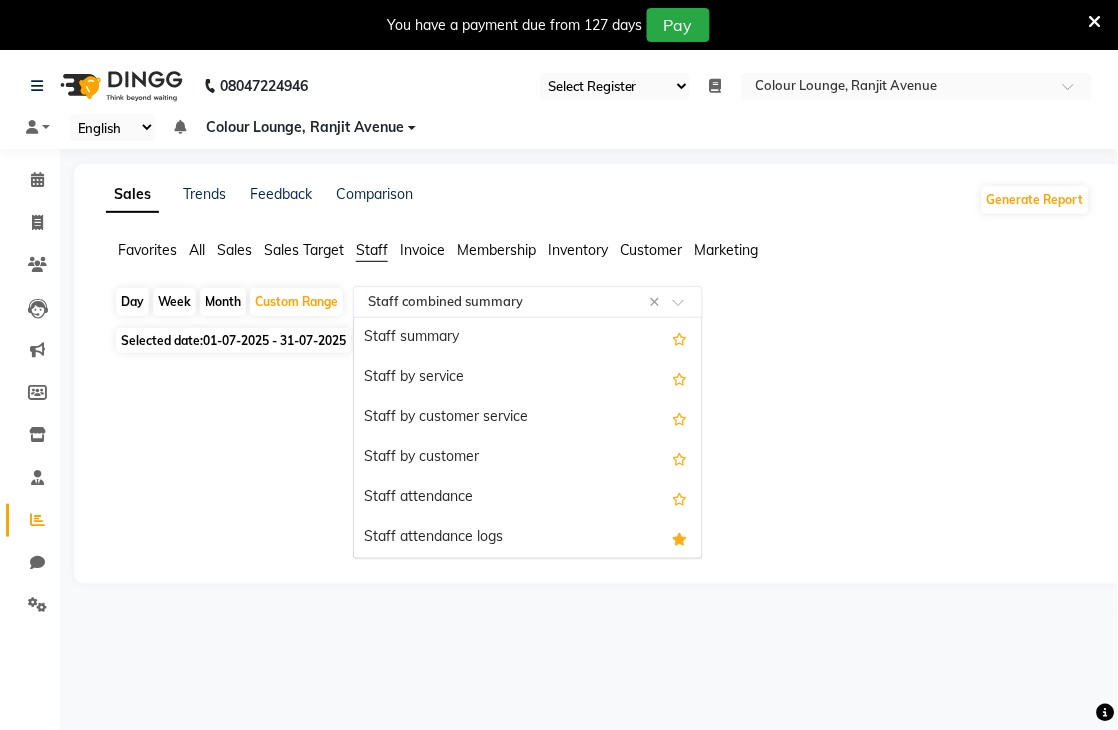 click 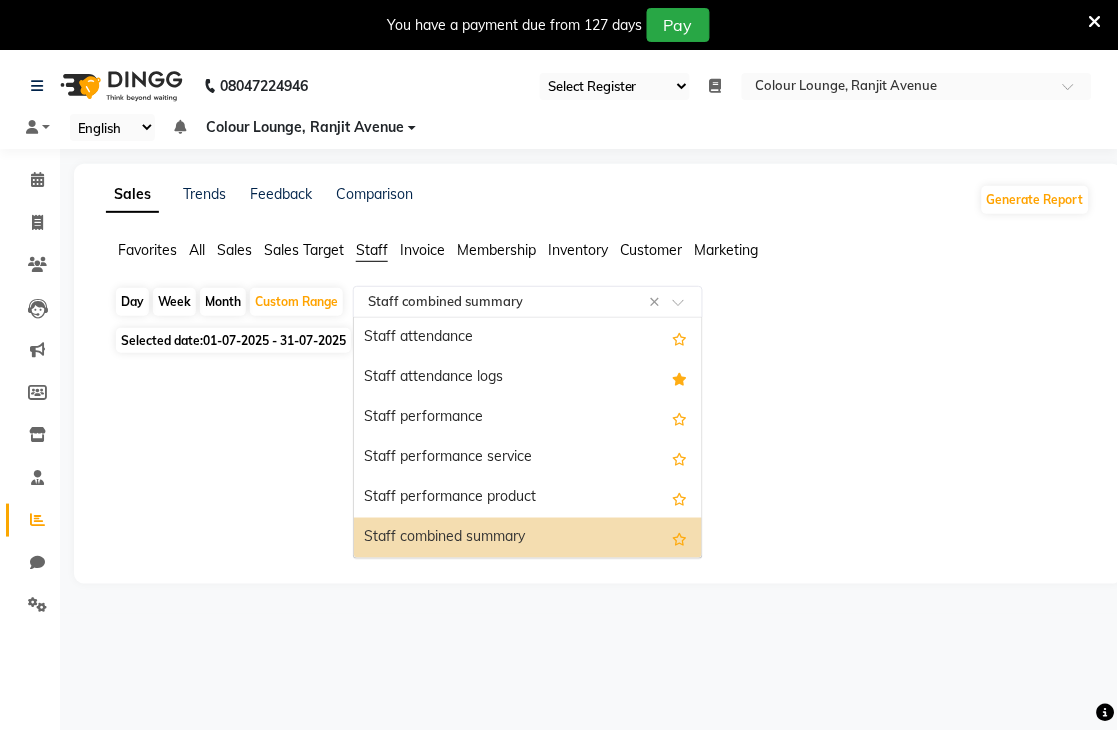 click on "Staff combined summary" at bounding box center (528, 538) 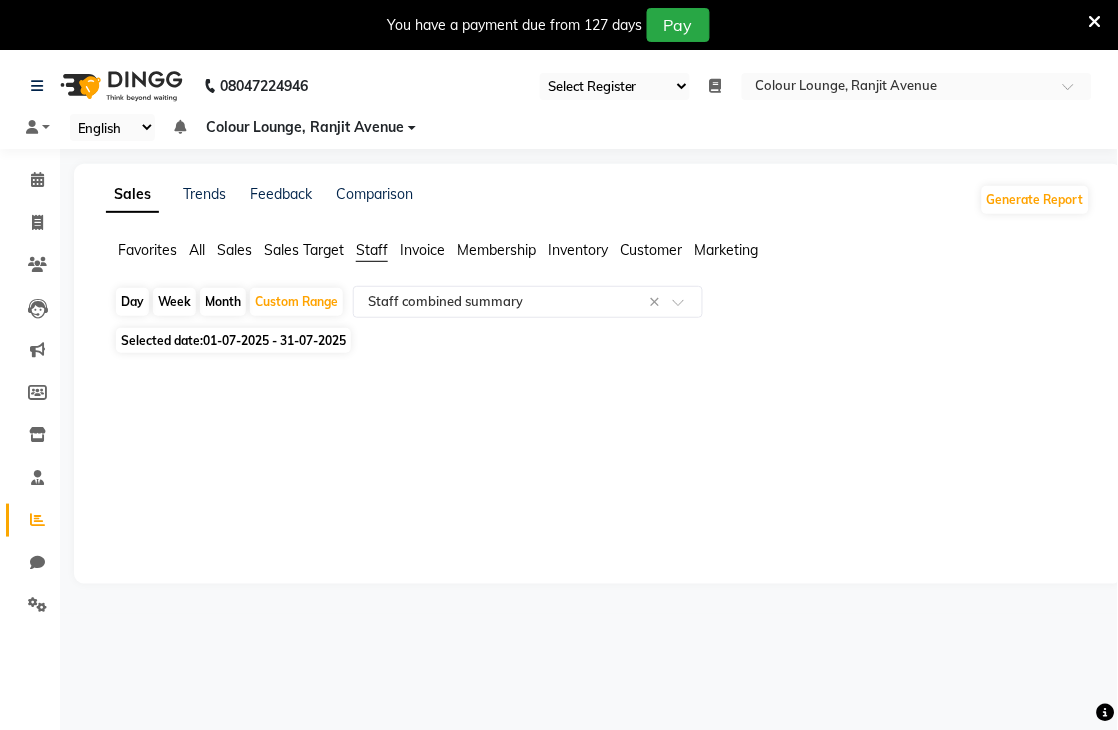 click on "Favorites All Sales Sales Target Staff Invoice Membership Inventory Customer Marketing" 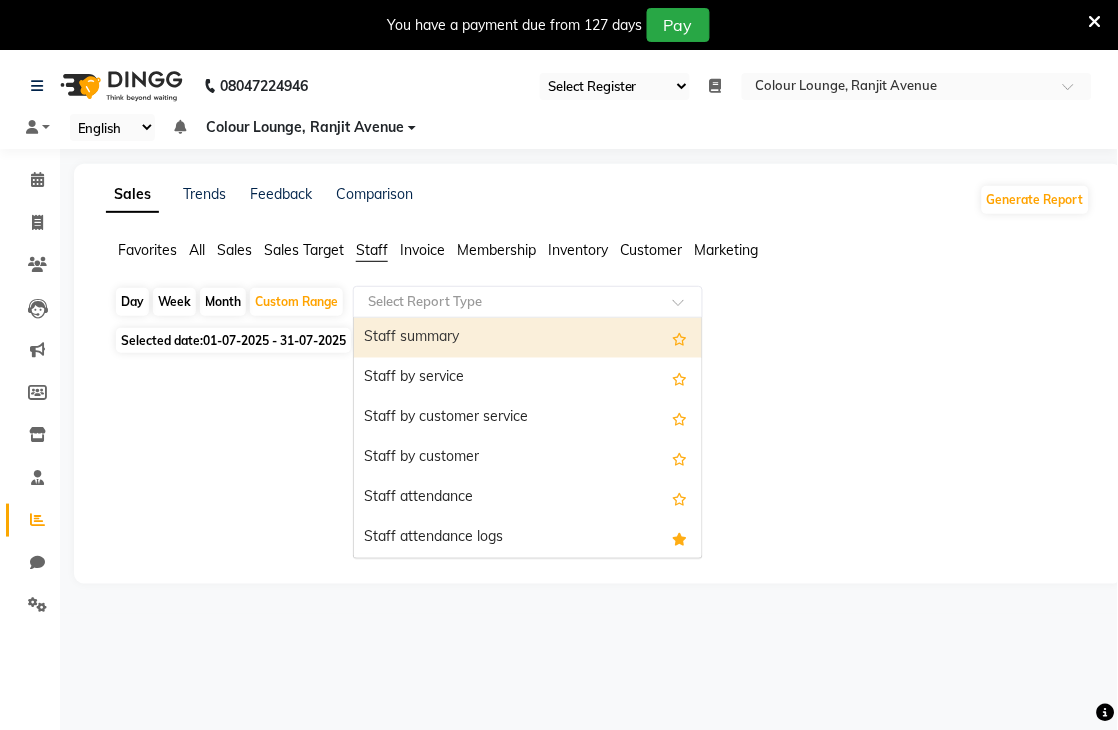 click 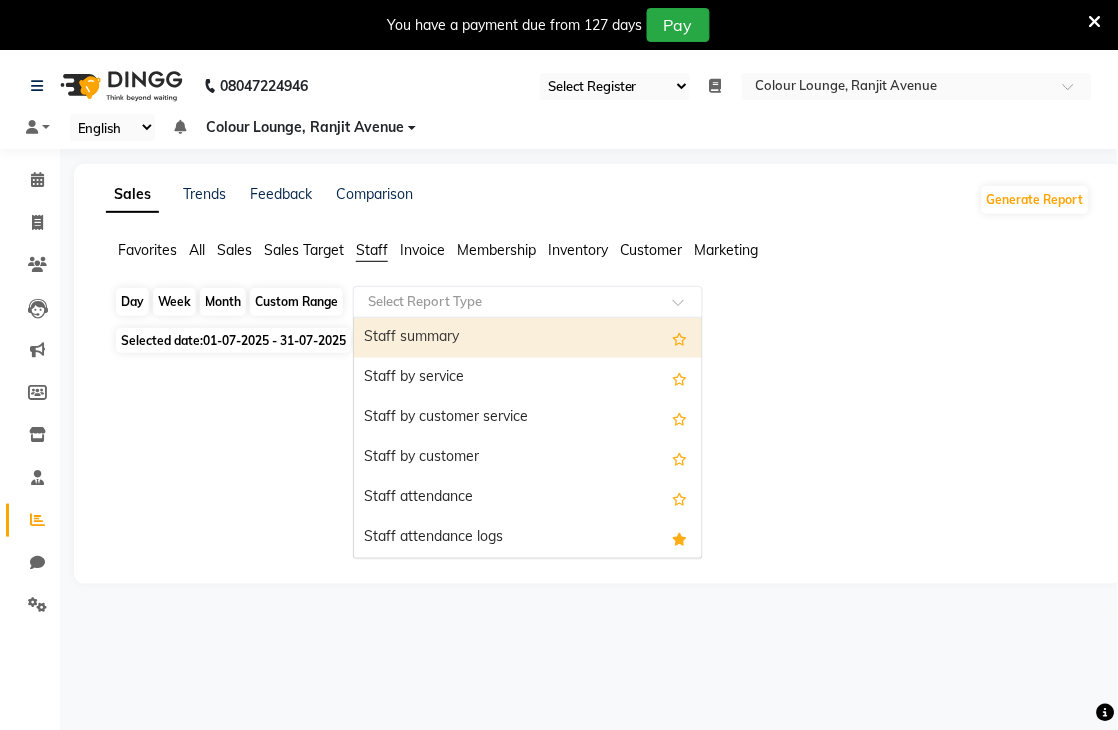 click on "Custom Range" 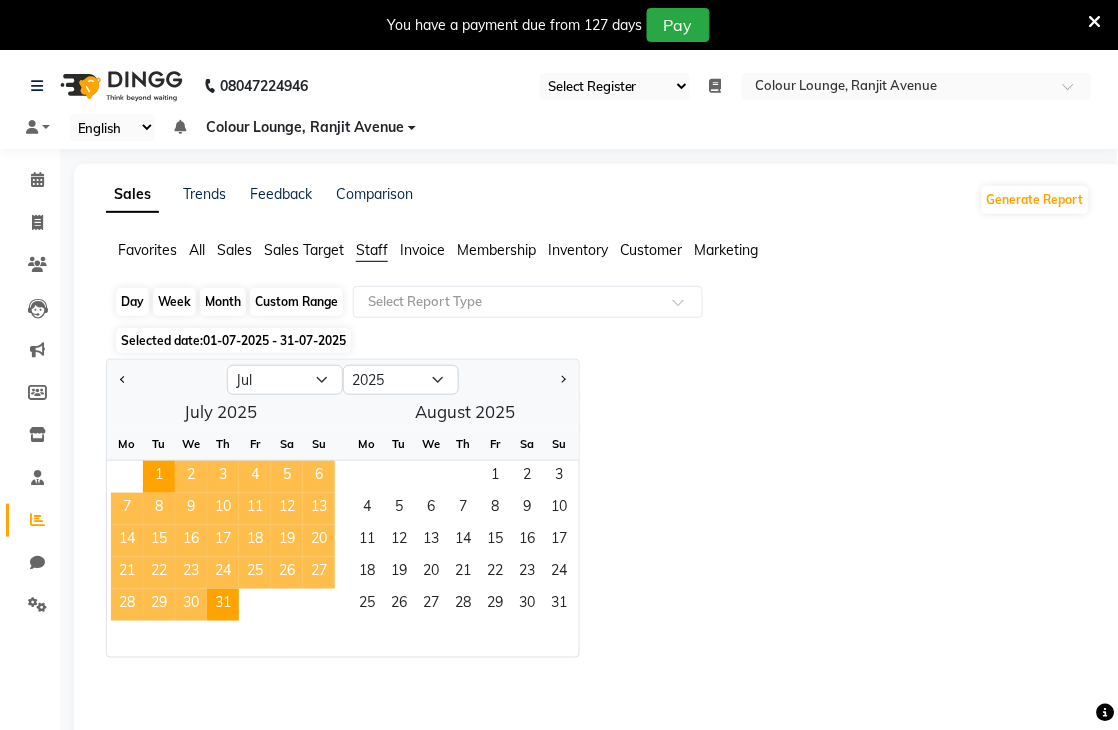 click on "Custom Range" 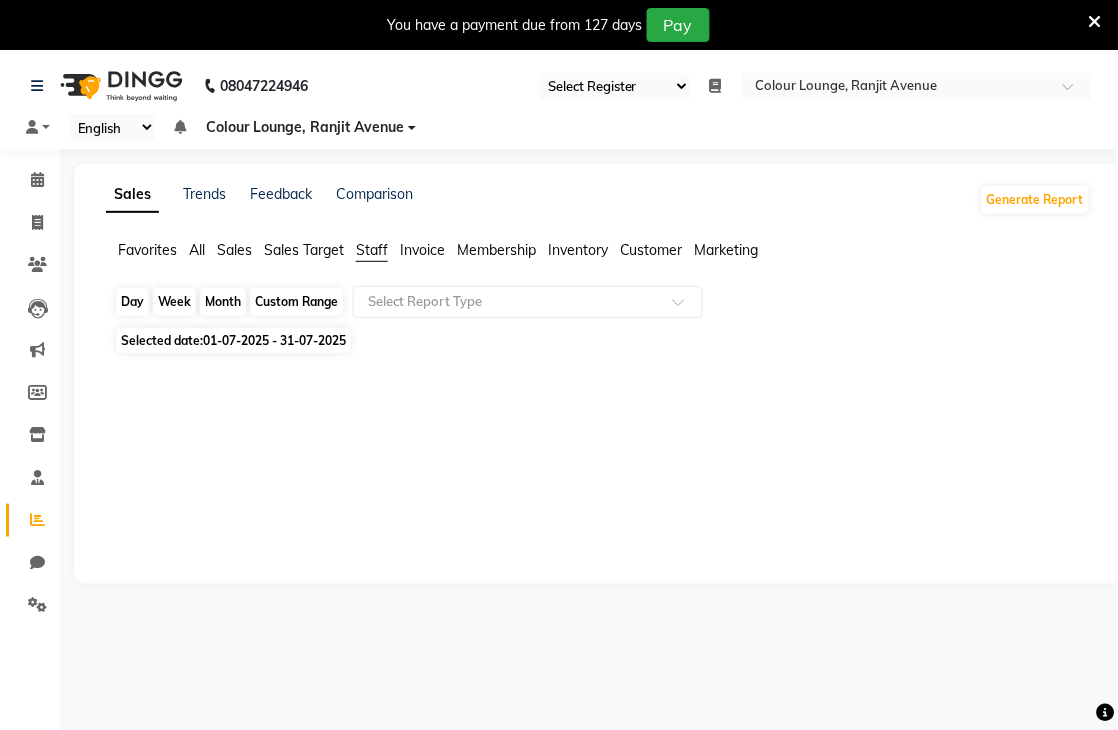 click on "Custom Range" 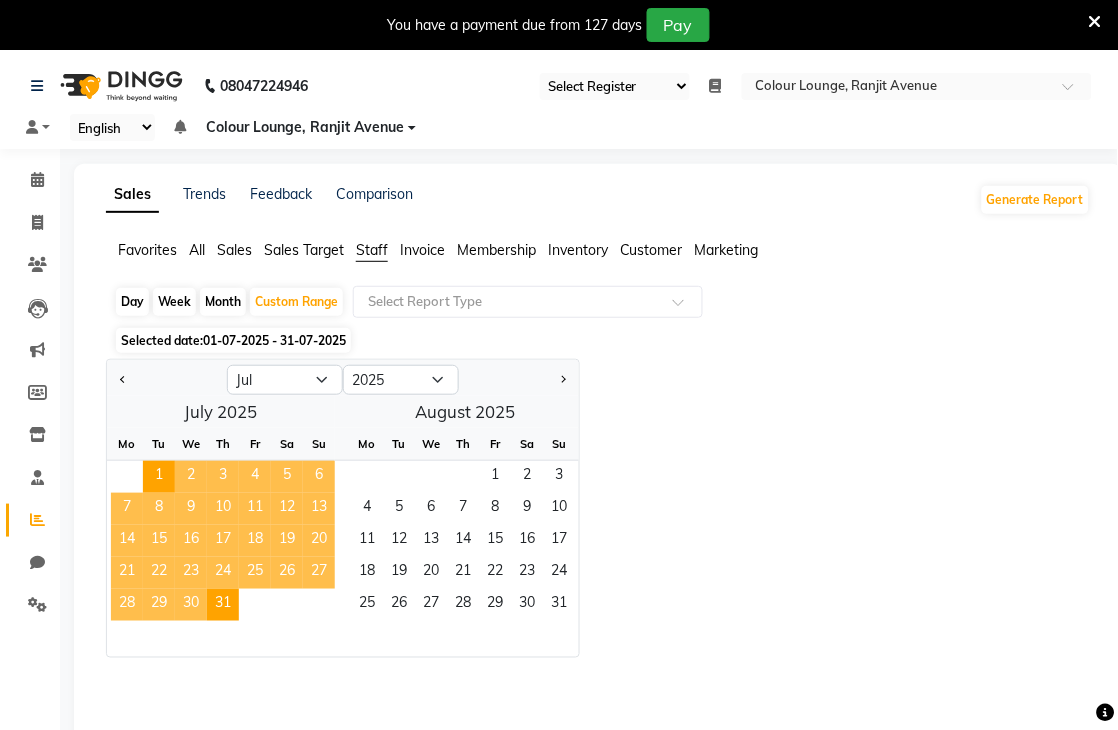 click on "Jan Feb Mar Apr May Jun Jul Aug Sep Oct Nov Dec 2015 2016 2017 2018 2019 2020 2021 2022 2023 2024 2025 2026 2027 2028 2029 2030 2031 2032 2033 2034 2035  July 2025  Mo Tu We Th Fr Sa Su  1   2   3   4   5   6   7   8   9   10   11   12   13   14   15   16   17   18   19   20   21   22   23   24   25   26   27   28   29   30   31   August 2025  Mo Tu We Th Fr Sa Su  1   2   3   4   5   6   7   8   9   10   11   12   13   14   15   16   17   18   19   20   21   22   23   24   25   26   27   28   29   30   31" 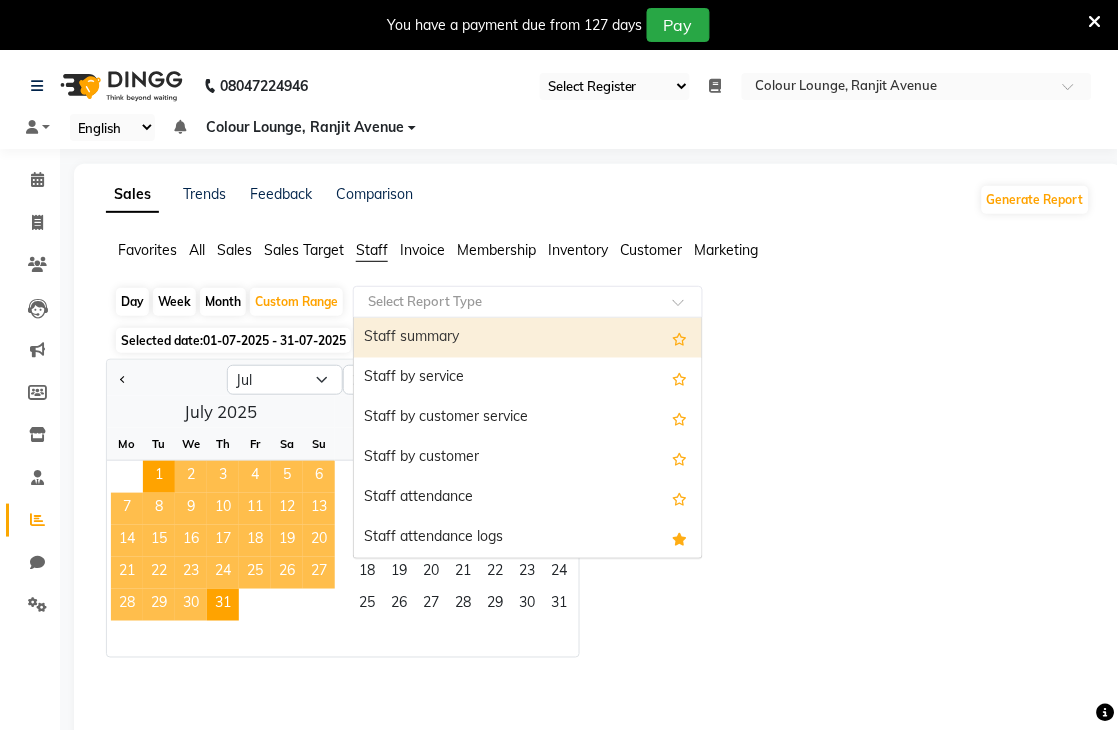 click on "Select Report Type" 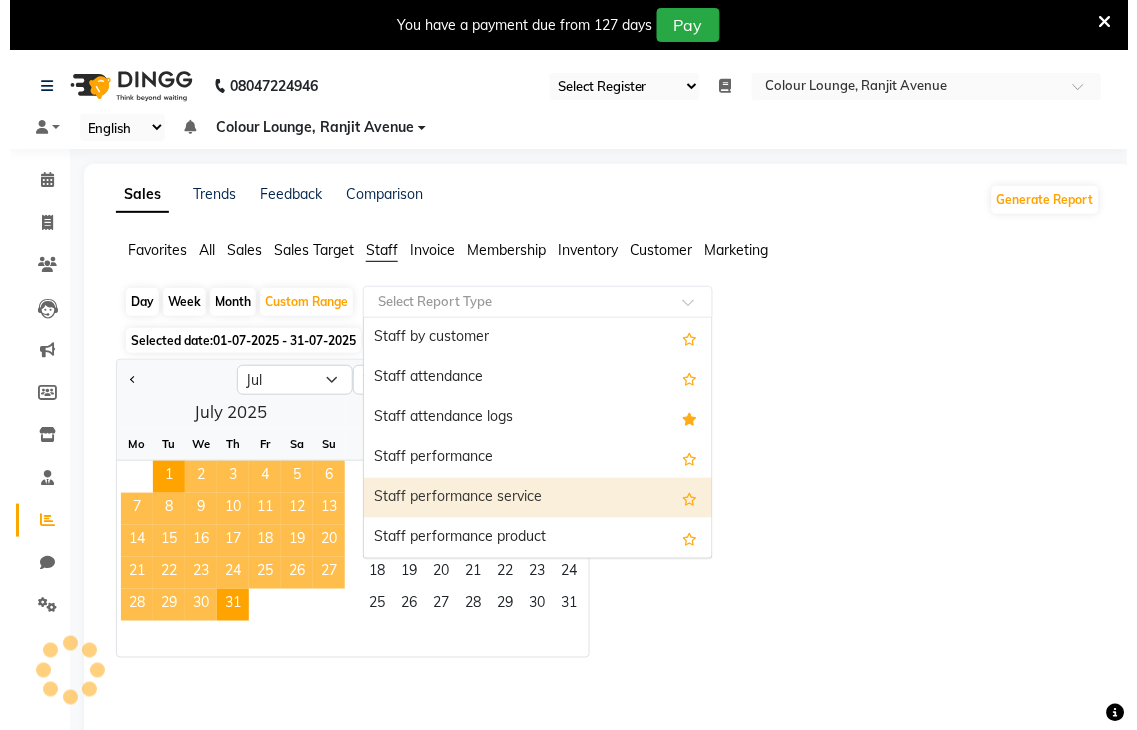 scroll, scrollTop: 160, scrollLeft: 0, axis: vertical 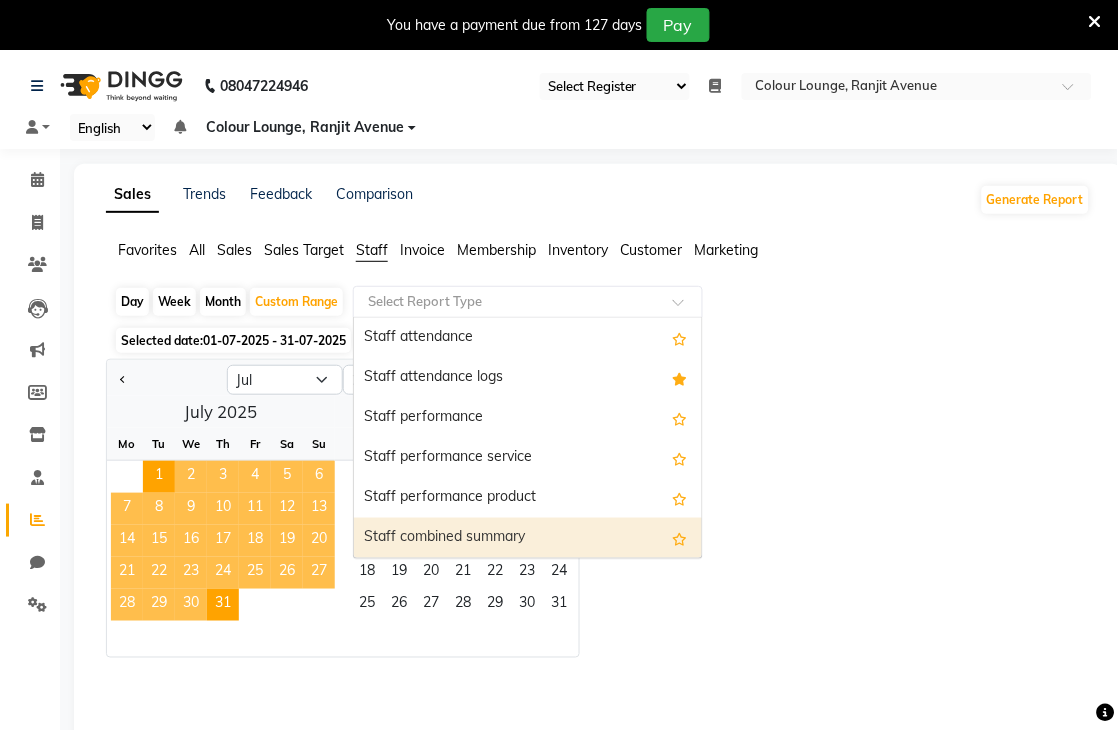click on "Staff combined summary" at bounding box center (528, 538) 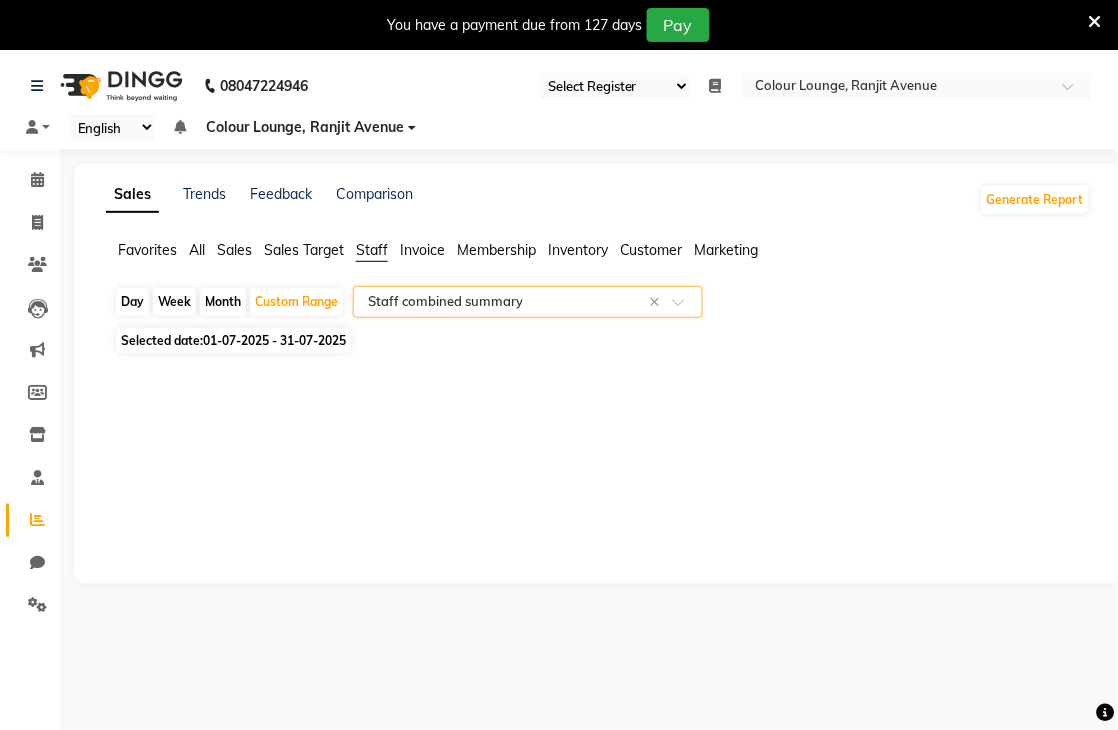 click at bounding box center (1095, 22) 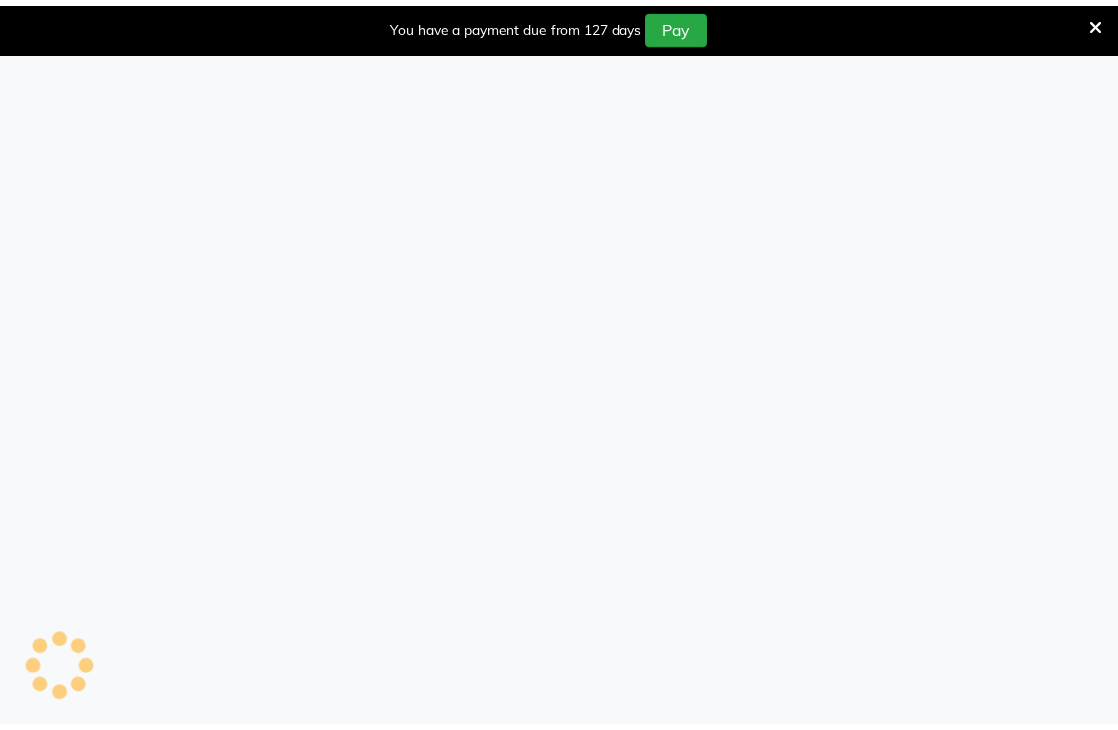 scroll, scrollTop: 0, scrollLeft: 0, axis: both 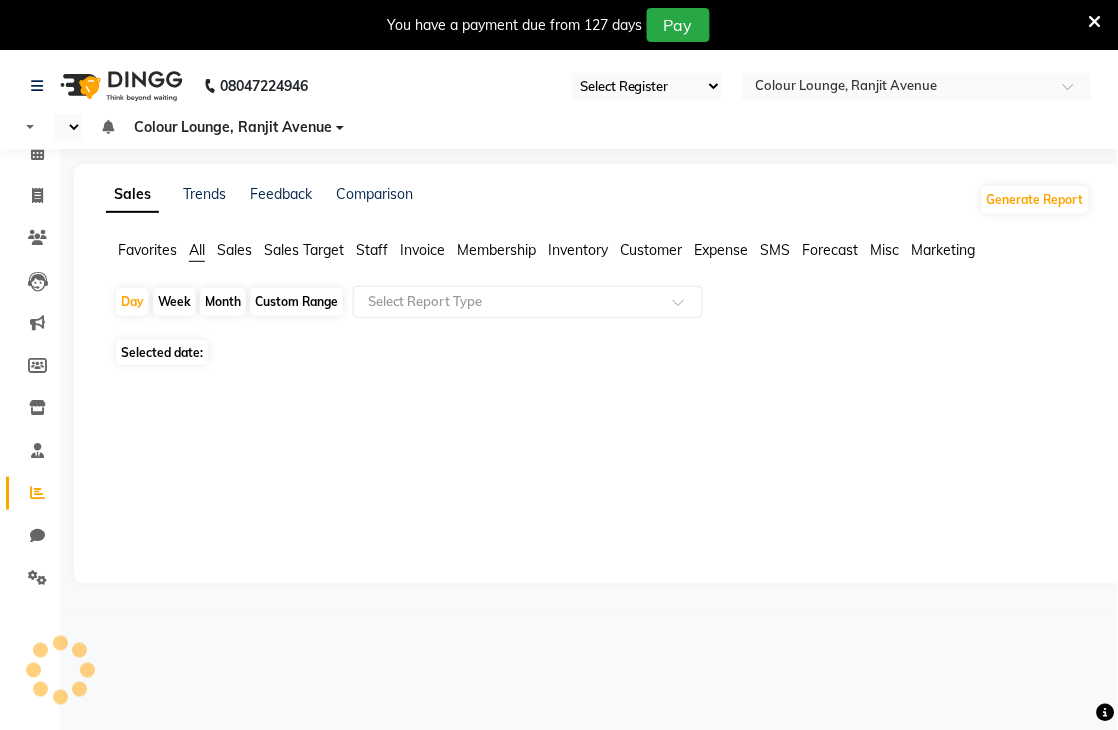 select on "83" 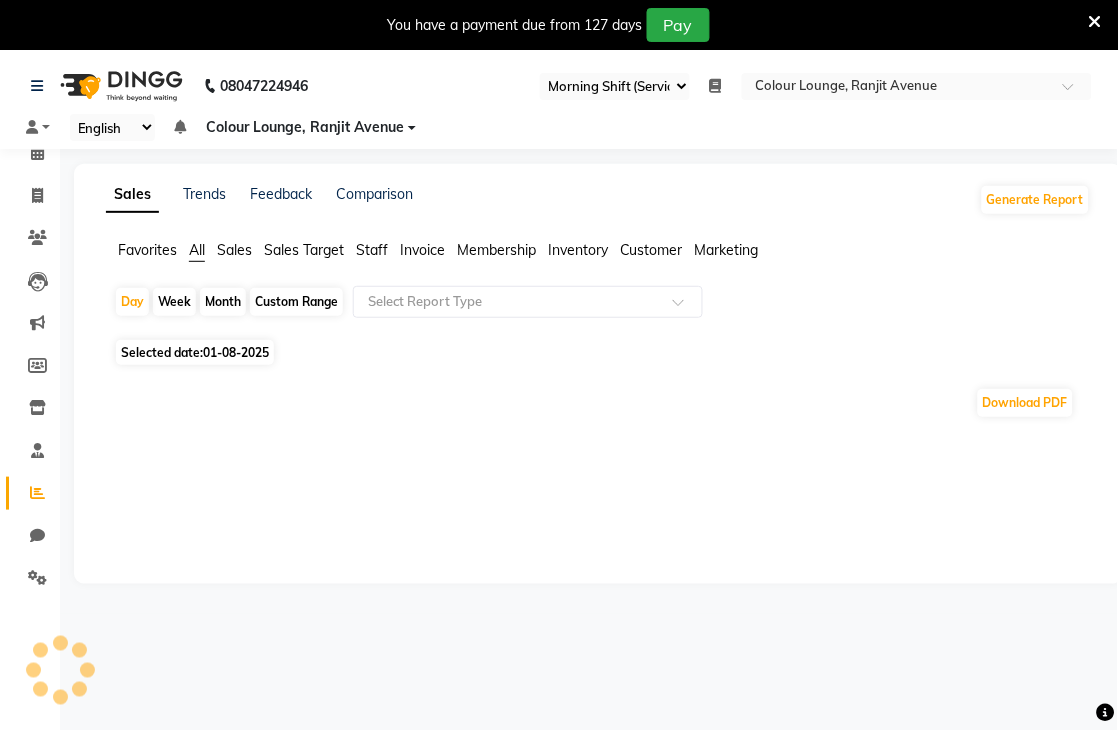 click at bounding box center [1095, 22] 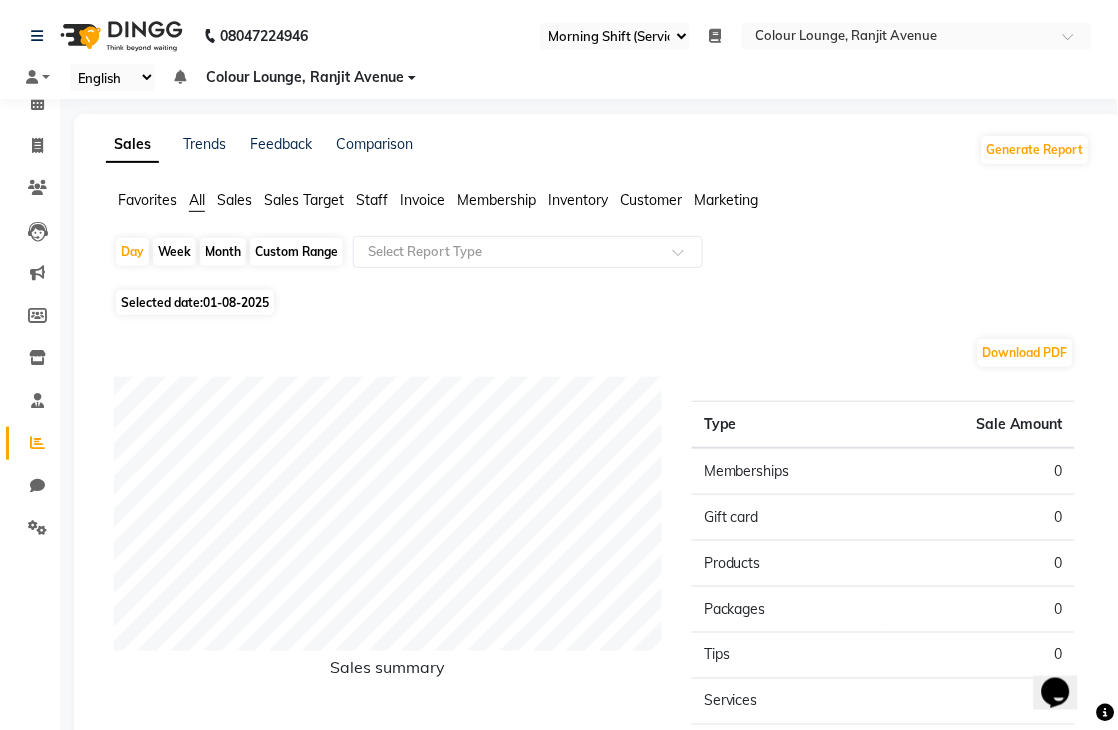 scroll, scrollTop: 0, scrollLeft: 0, axis: both 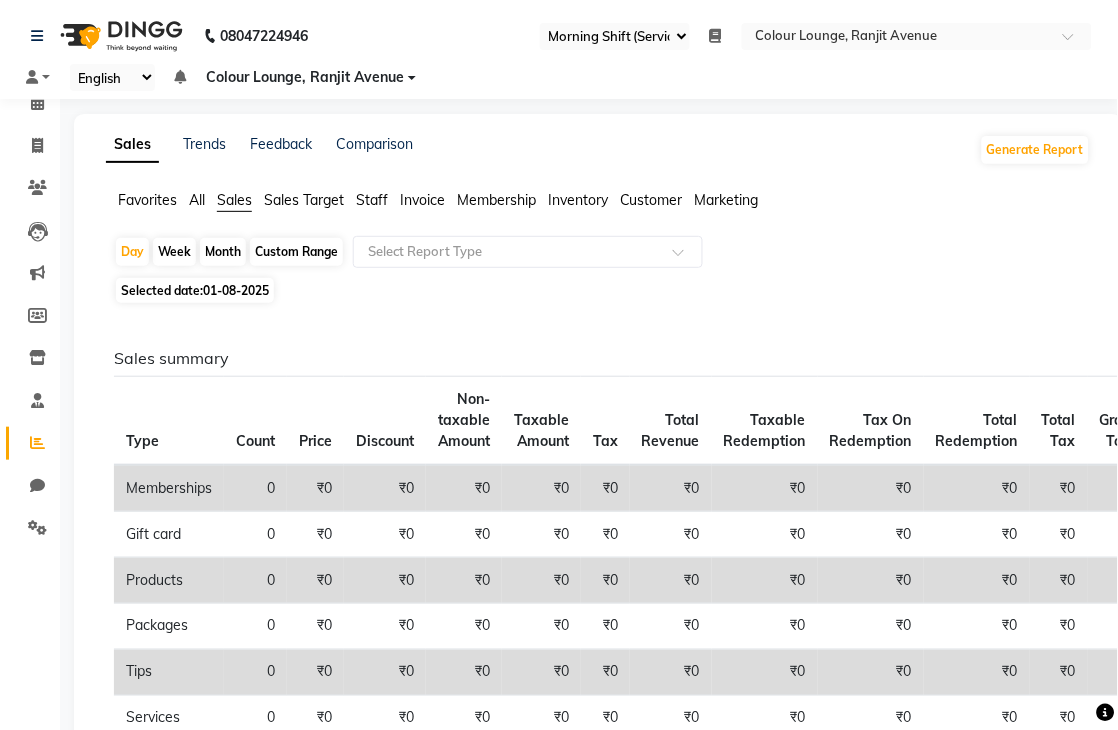 click on "Staff" 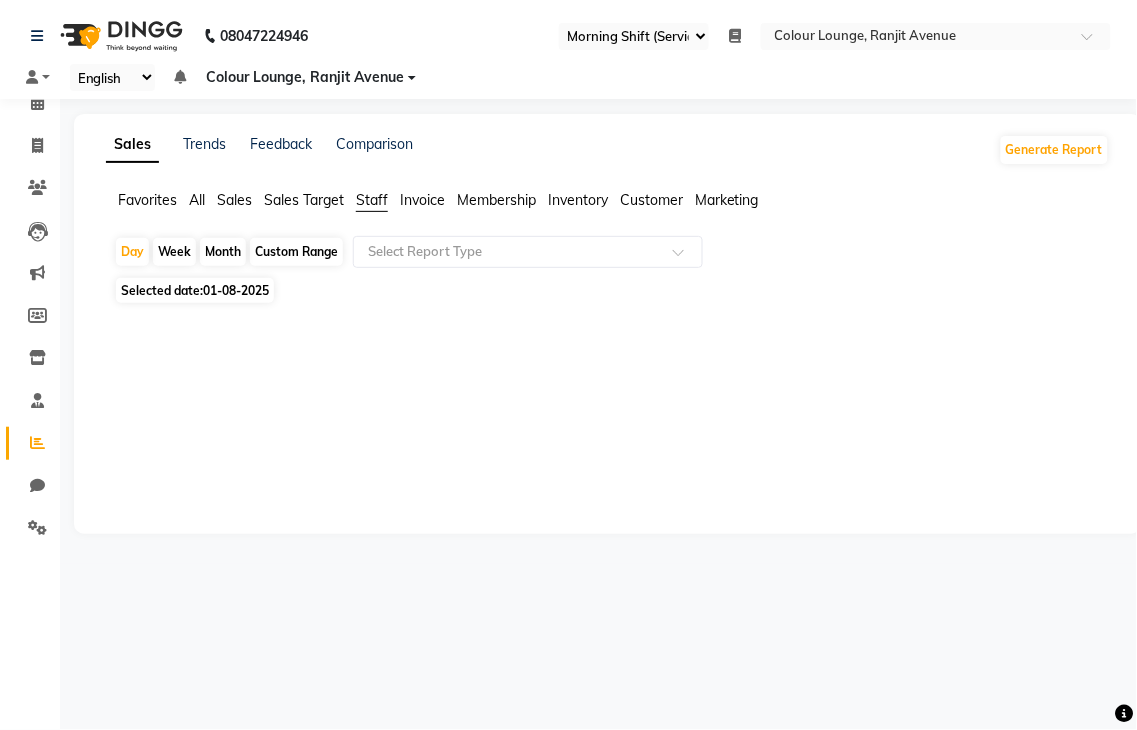click on "Custom Range" 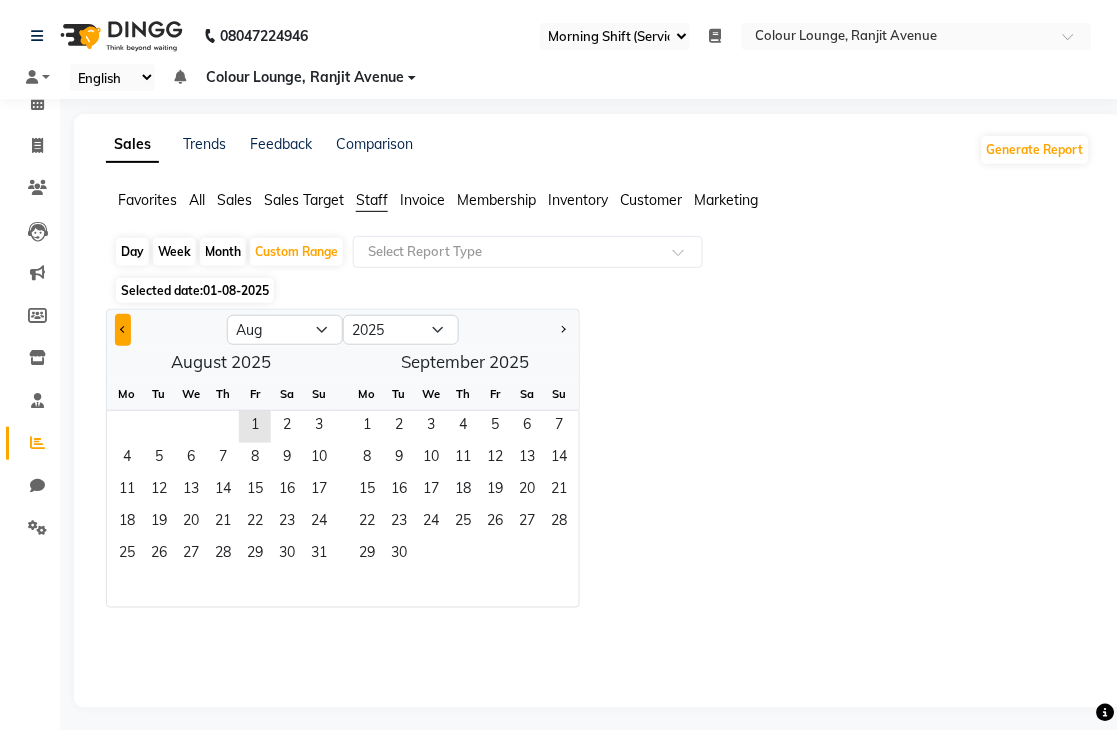 click 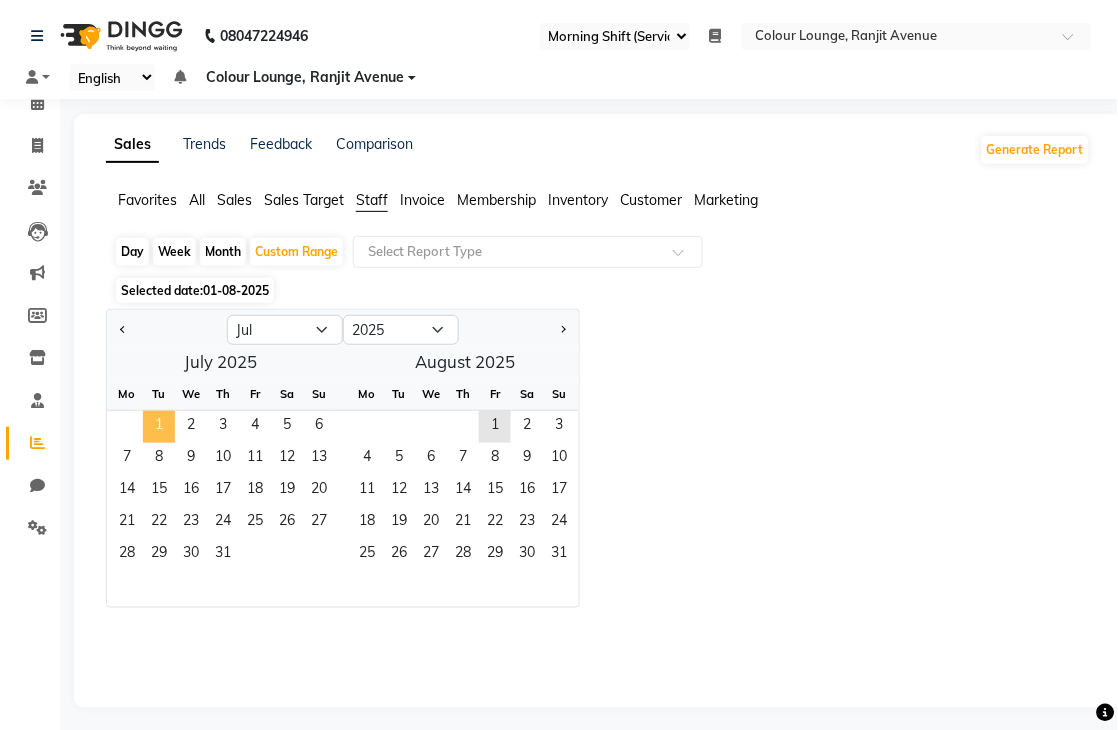 click on "1" 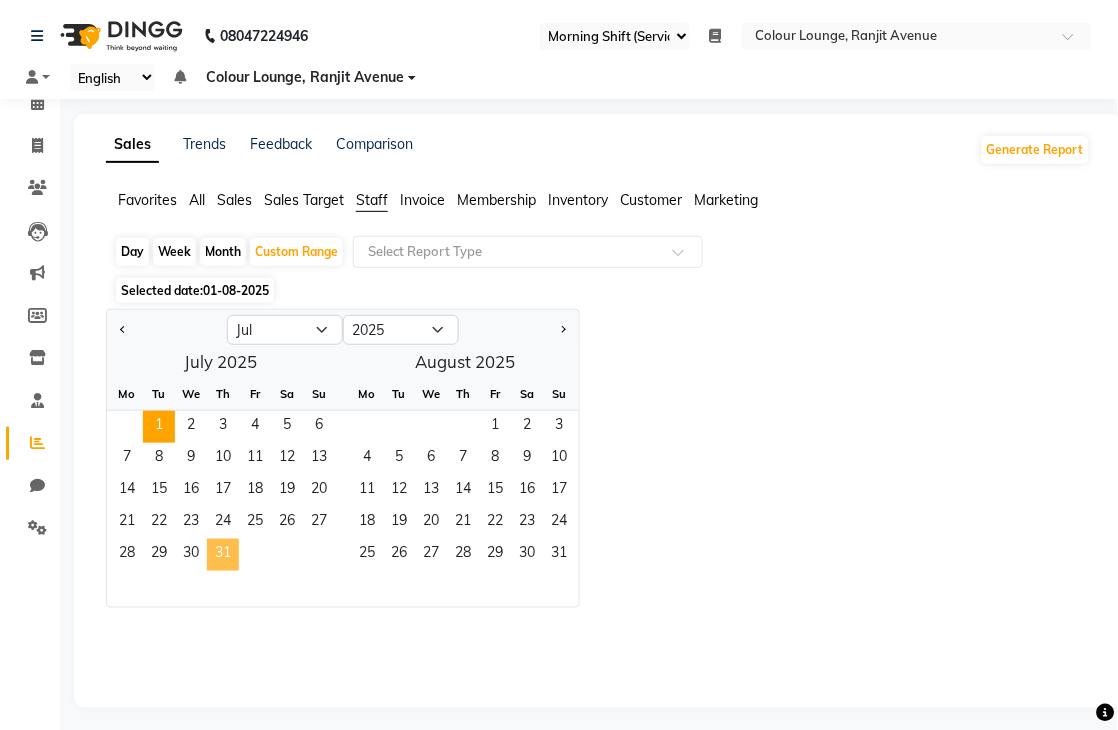 click on "31" 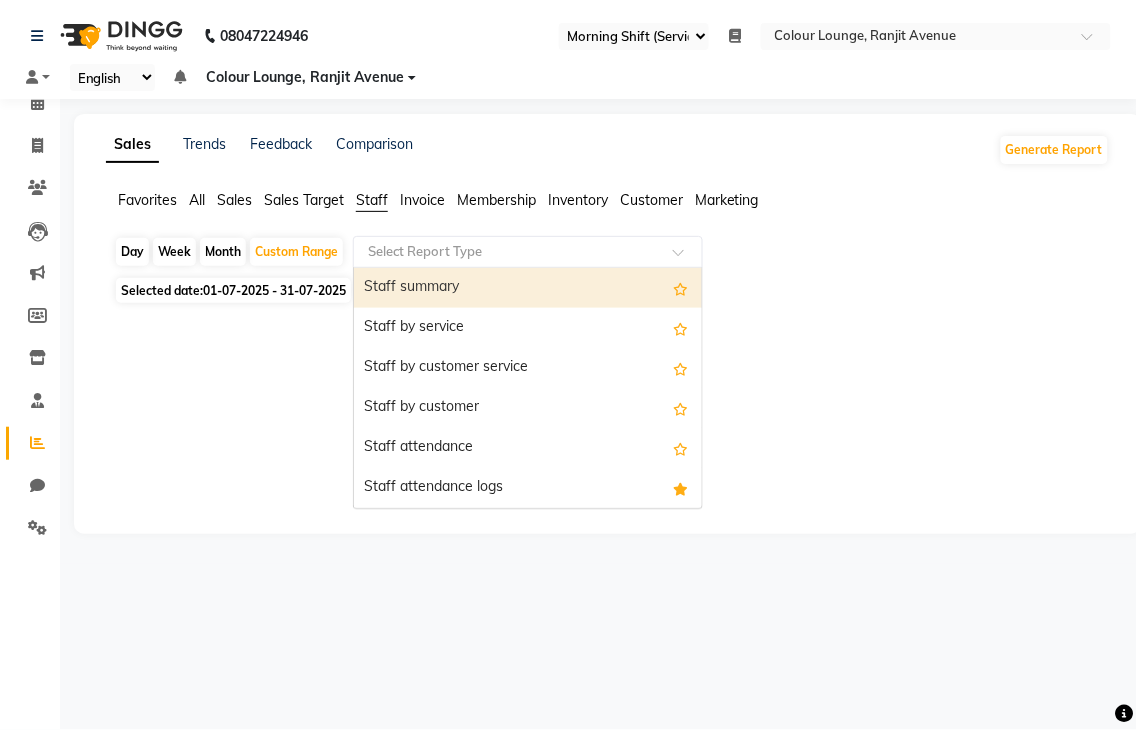 click 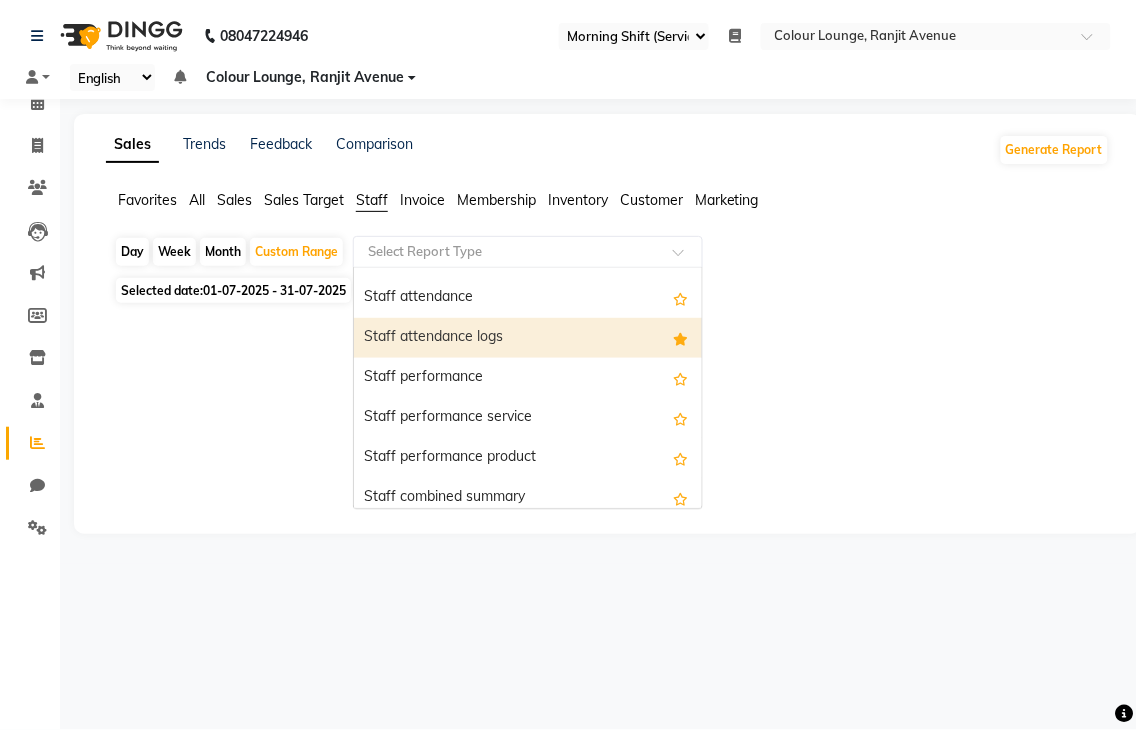 scroll, scrollTop: 160, scrollLeft: 0, axis: vertical 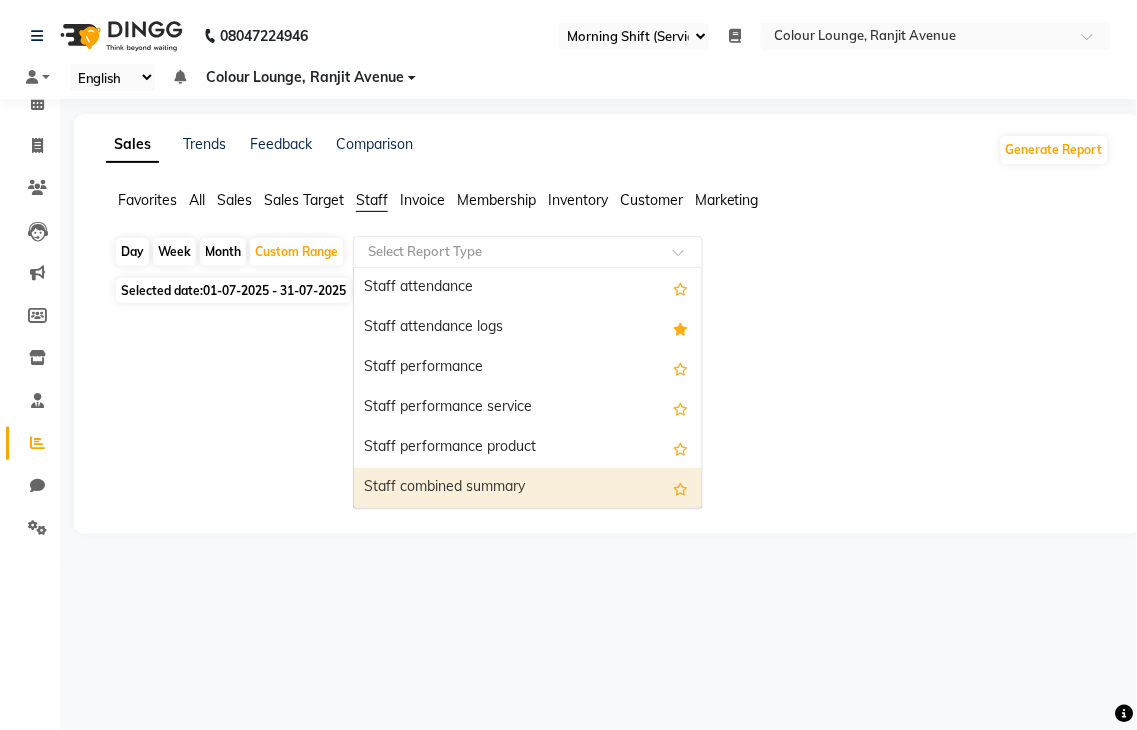 click on "Staff combined summary" at bounding box center [528, 488] 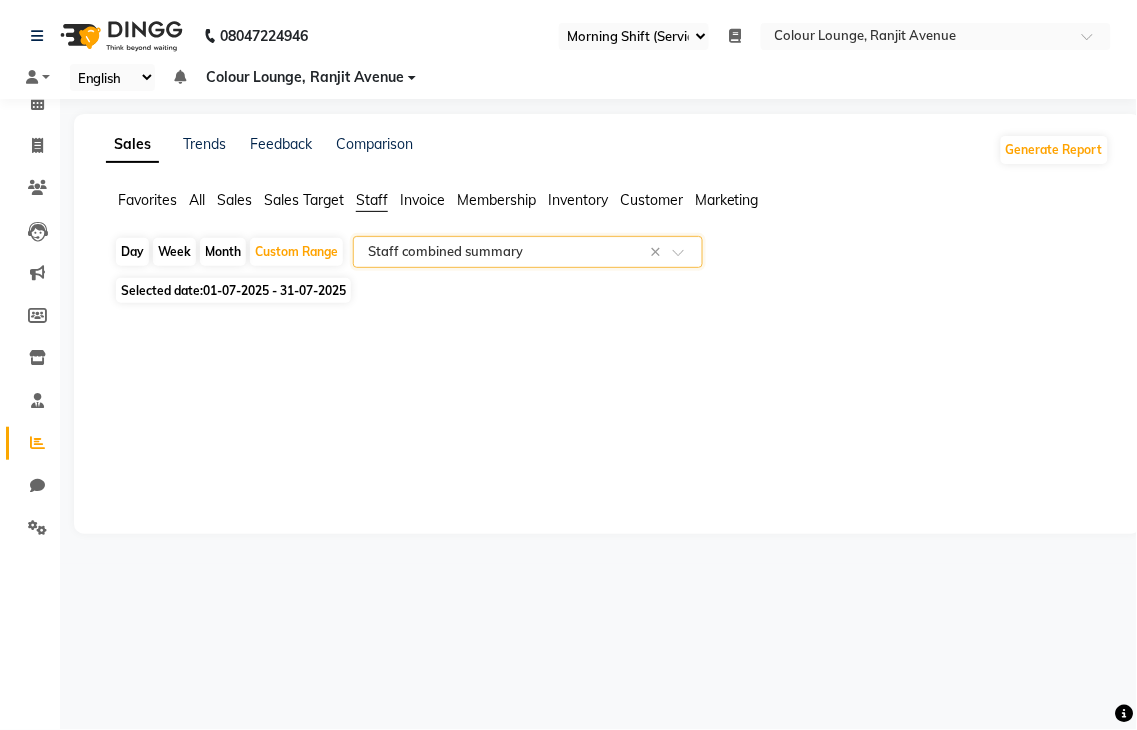 click on "Colour Lounge, Ranjit Avenue" at bounding box center [306, 77] 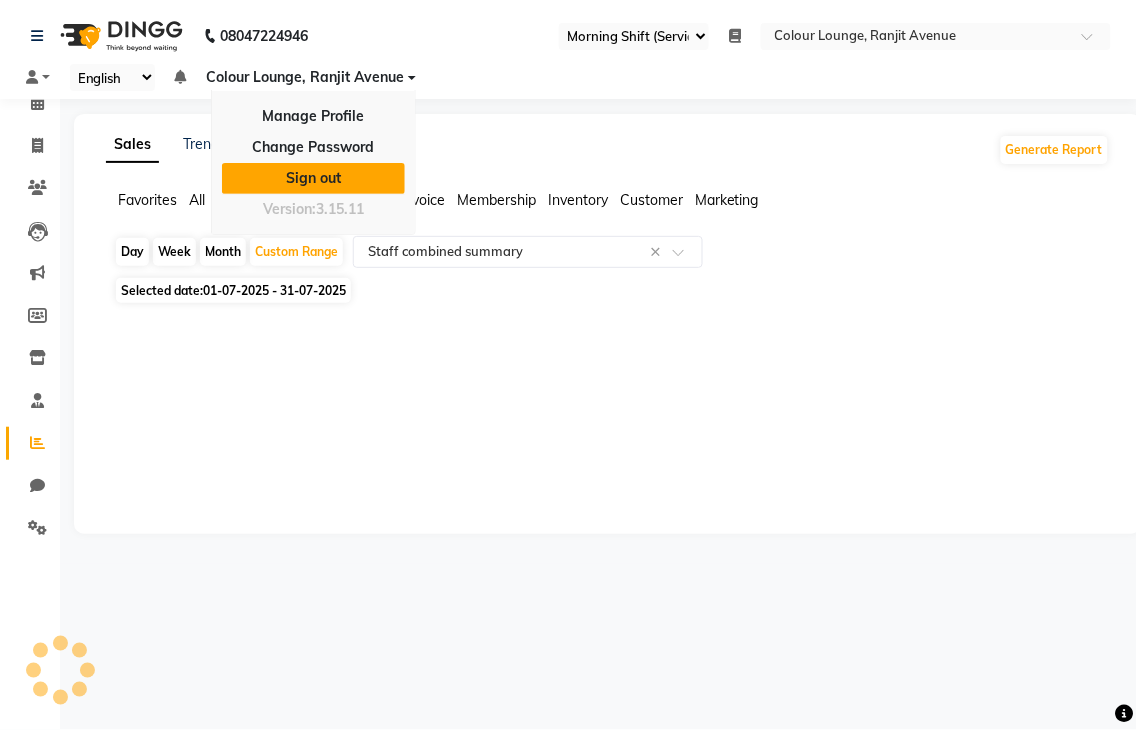 click on "Sign out" at bounding box center (313, 178) 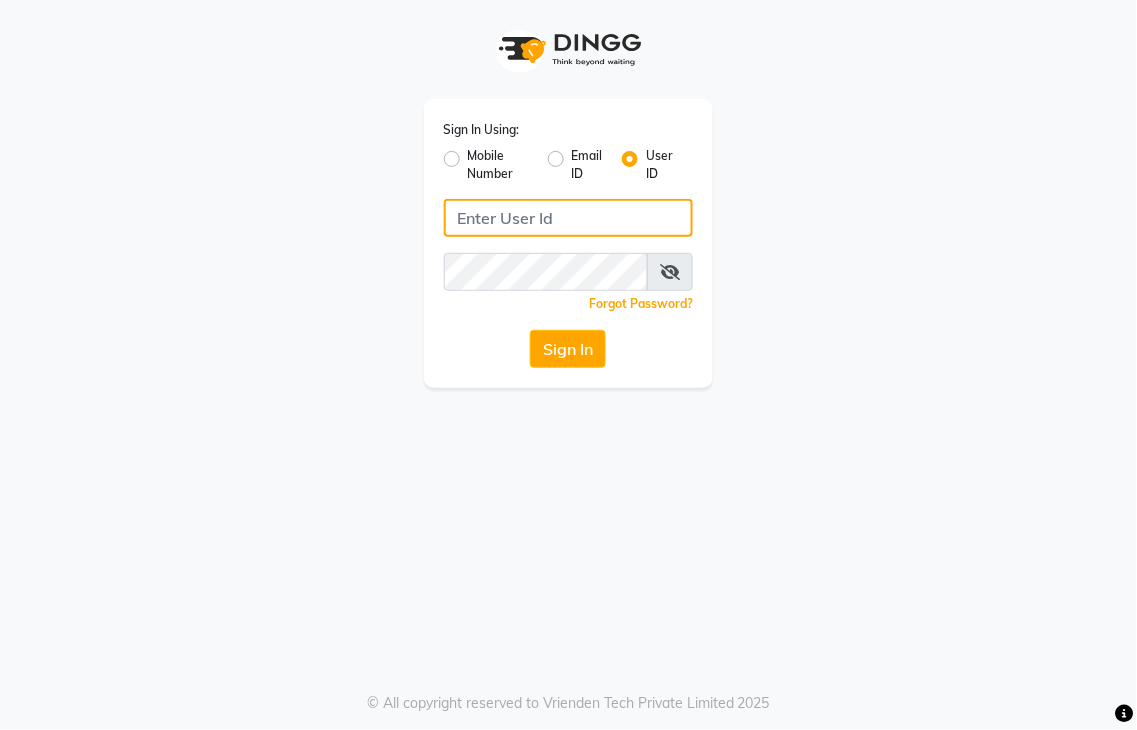 click 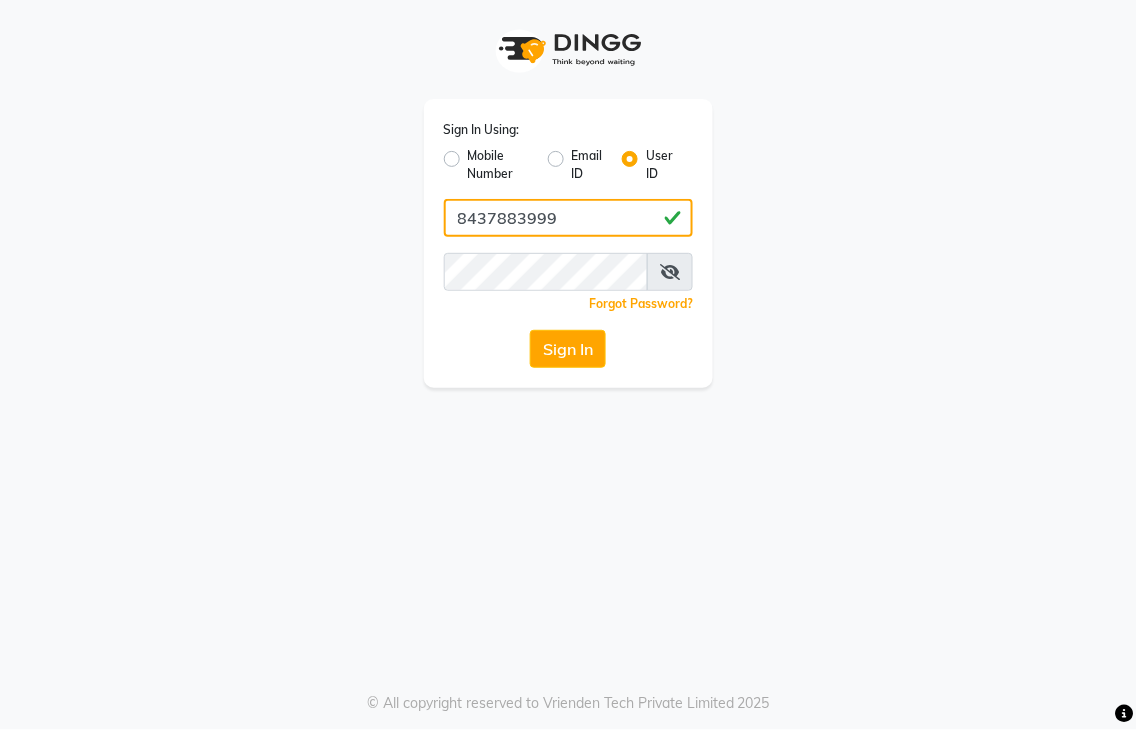 type on "8437883999" 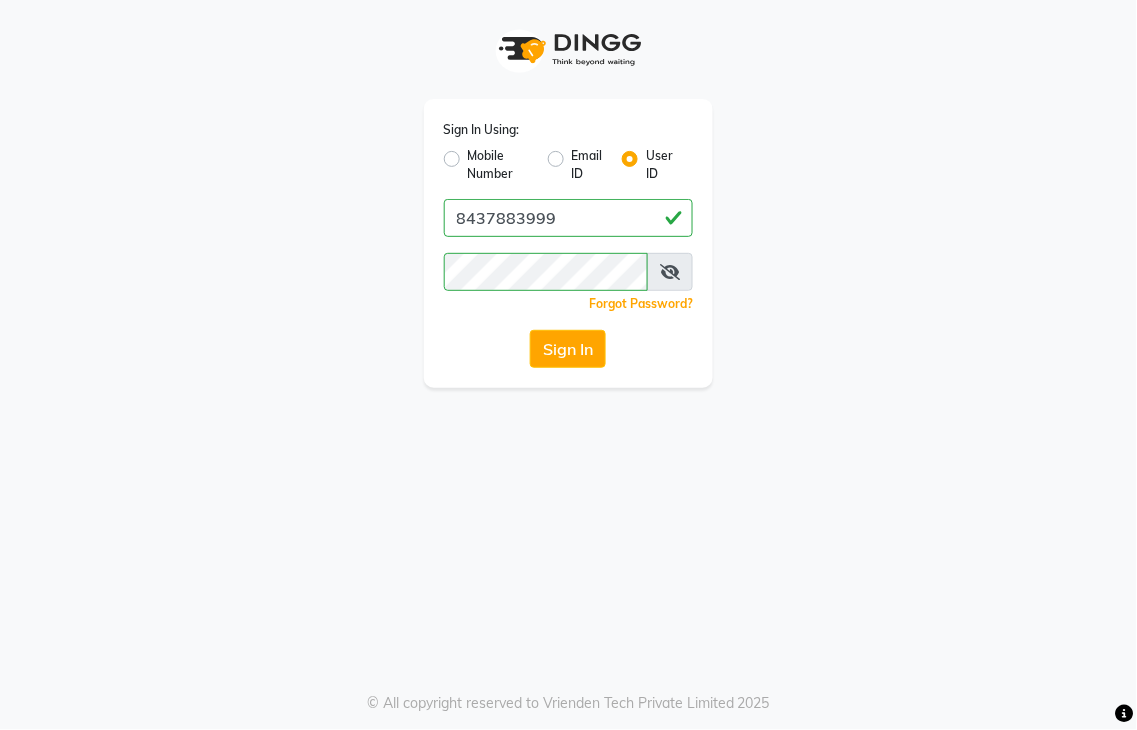 click at bounding box center (670, 272) 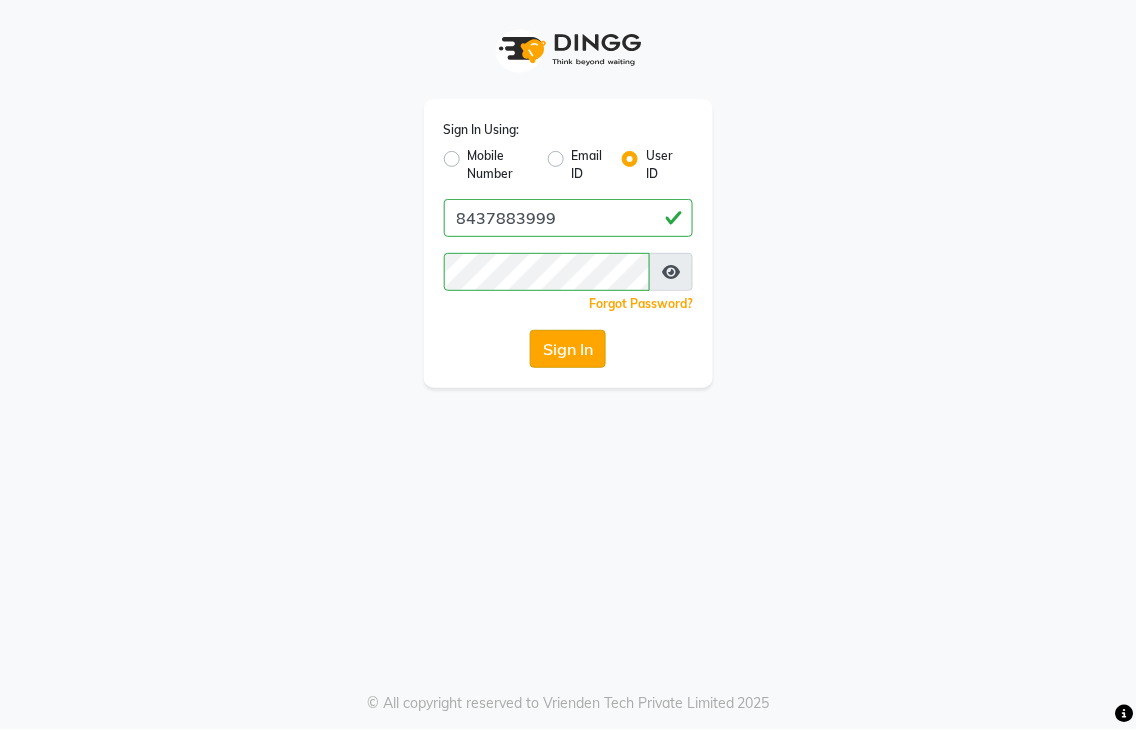 click on "Sign In" 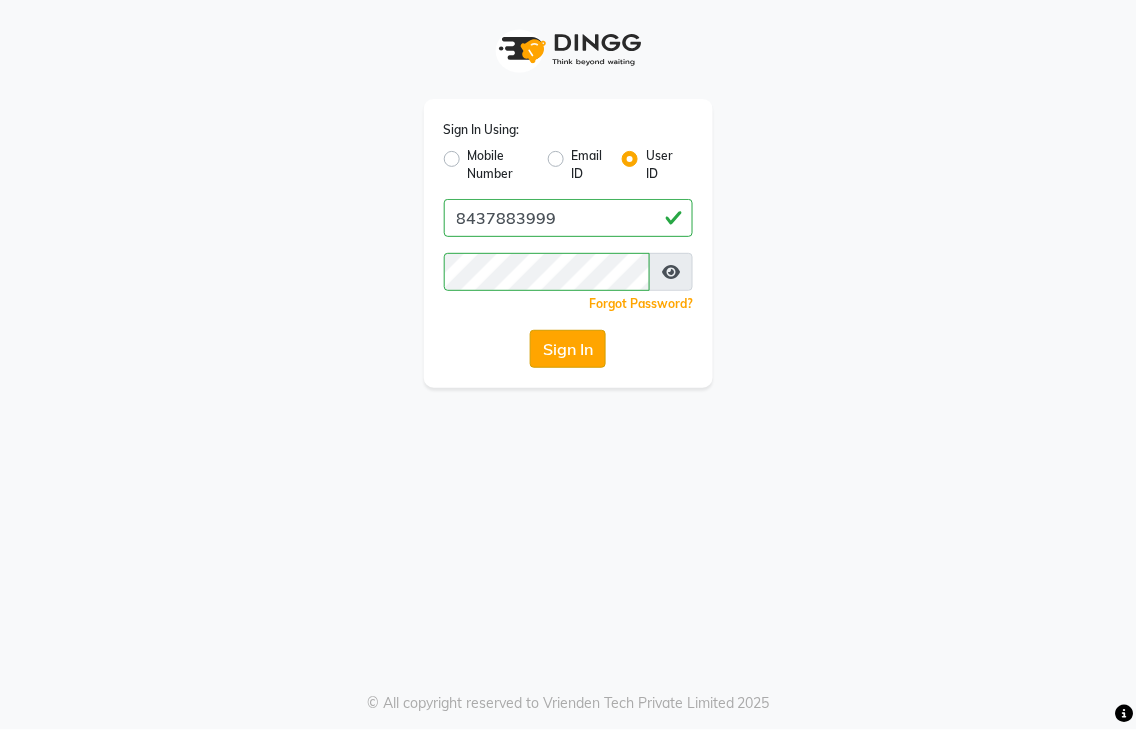 click on "Sign In" 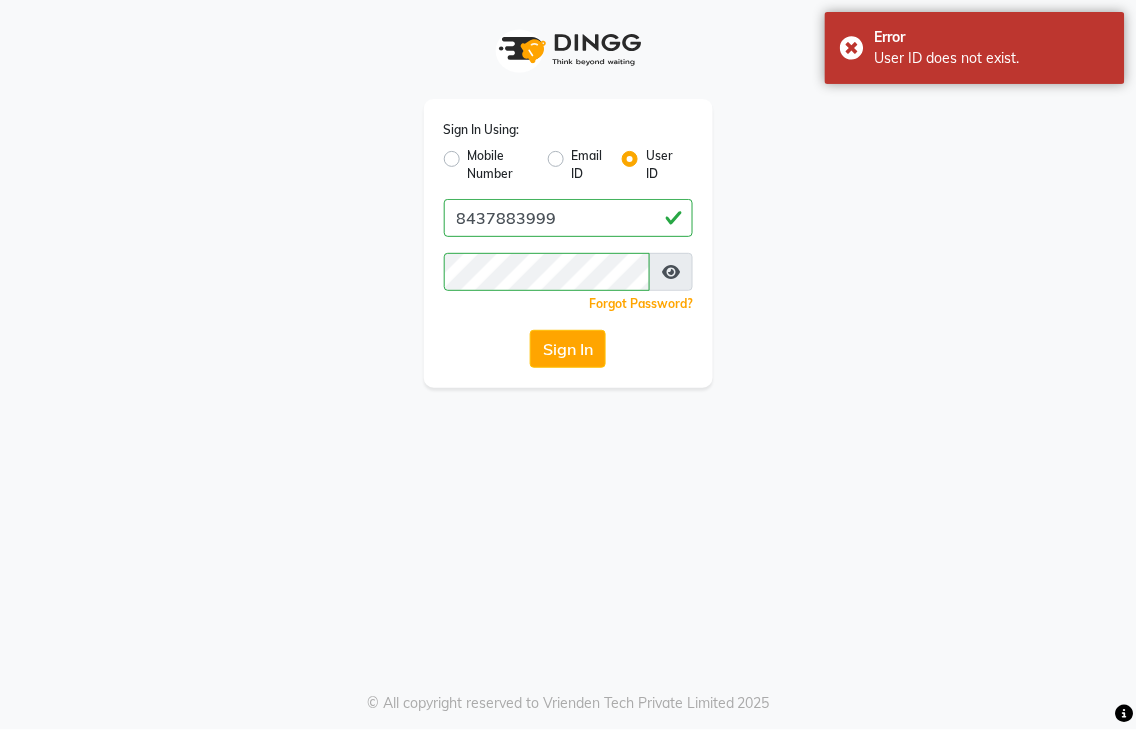 click on "Mobile Number" 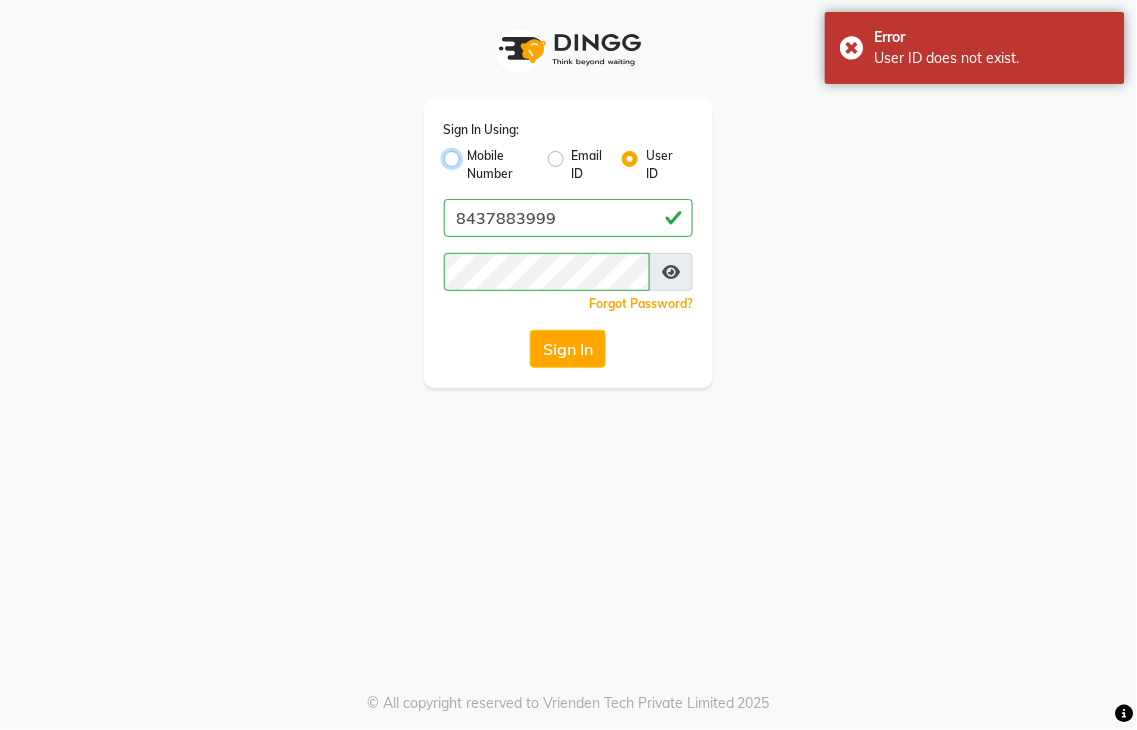 click on "Mobile Number" at bounding box center [474, 153] 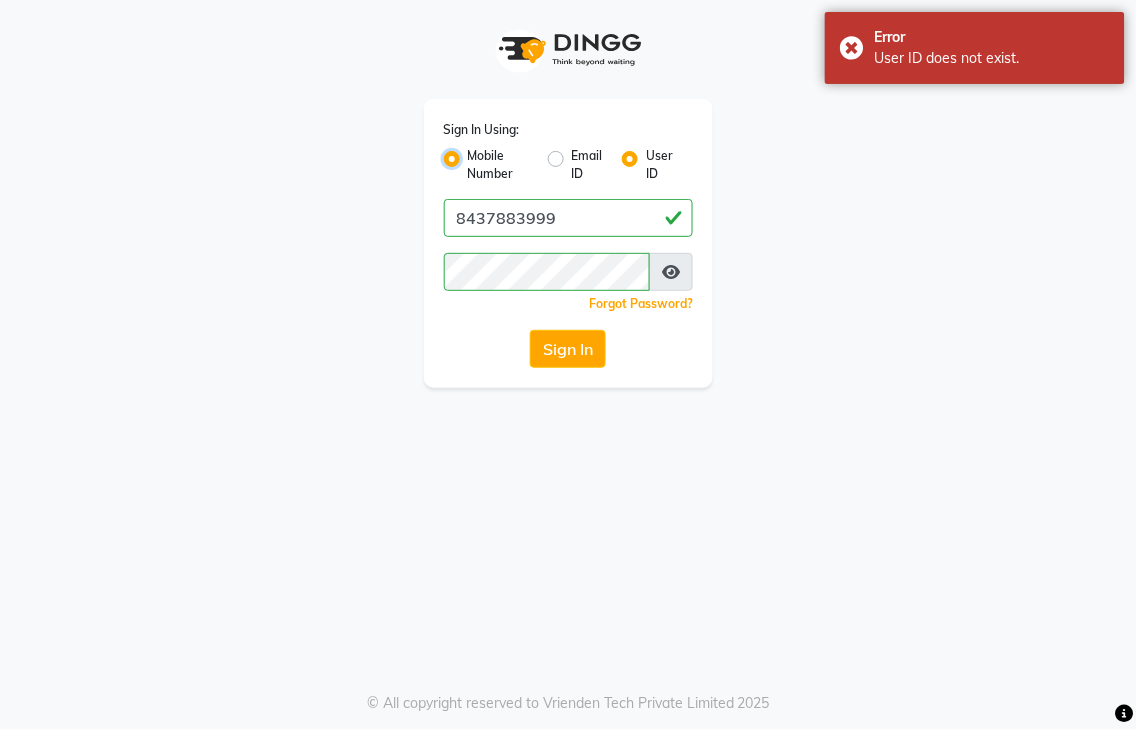 radio on "false" 